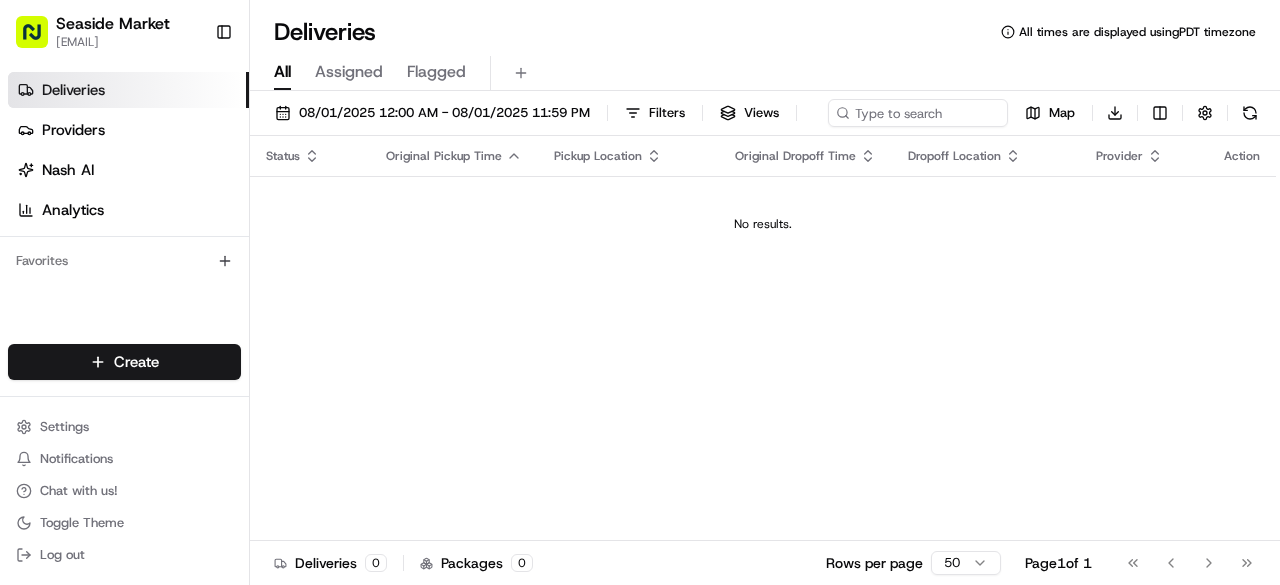 scroll, scrollTop: 0, scrollLeft: 0, axis: both 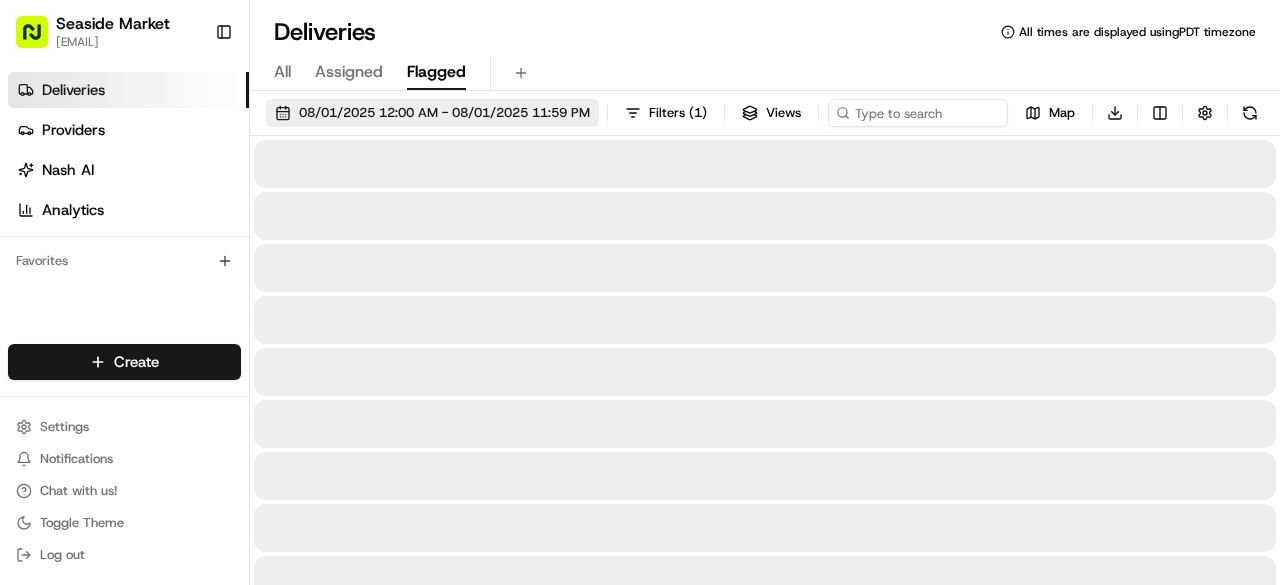 drag, startPoint x: 434, startPoint y: 66, endPoint x: 425, endPoint y: 103, distance: 38.078865 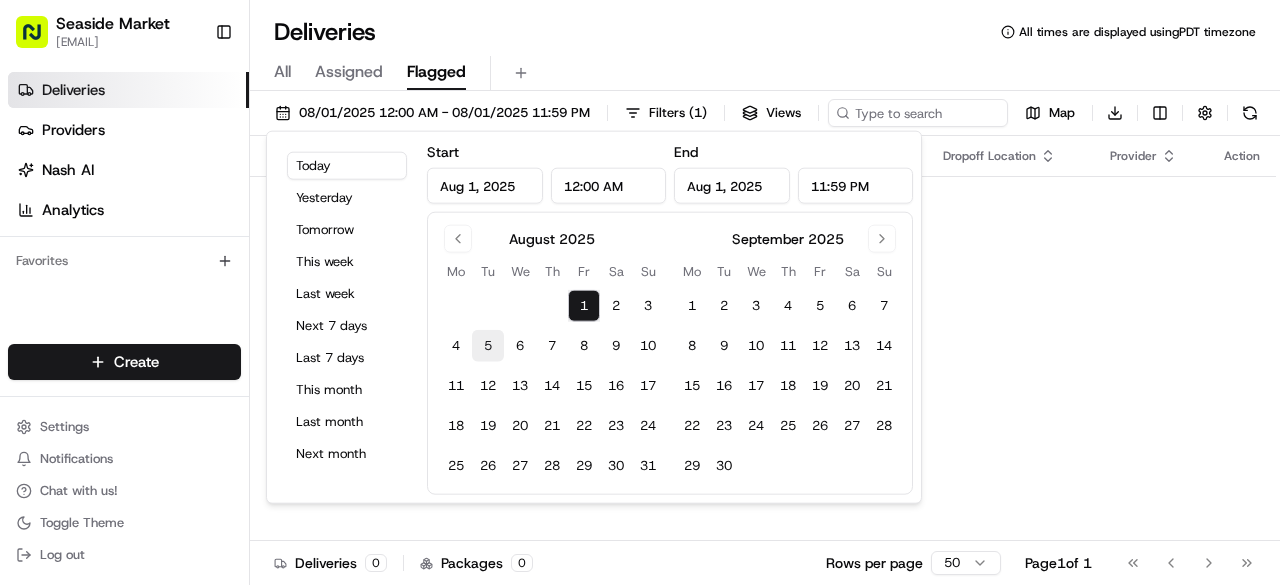 scroll, scrollTop: 0, scrollLeft: 0, axis: both 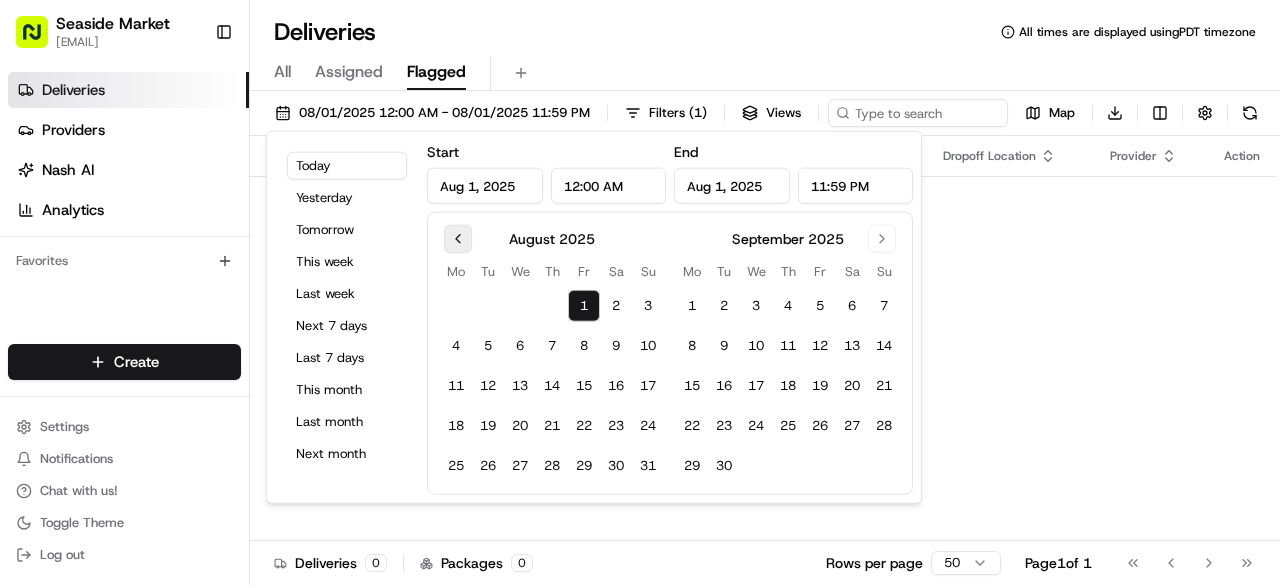 click at bounding box center [458, 239] 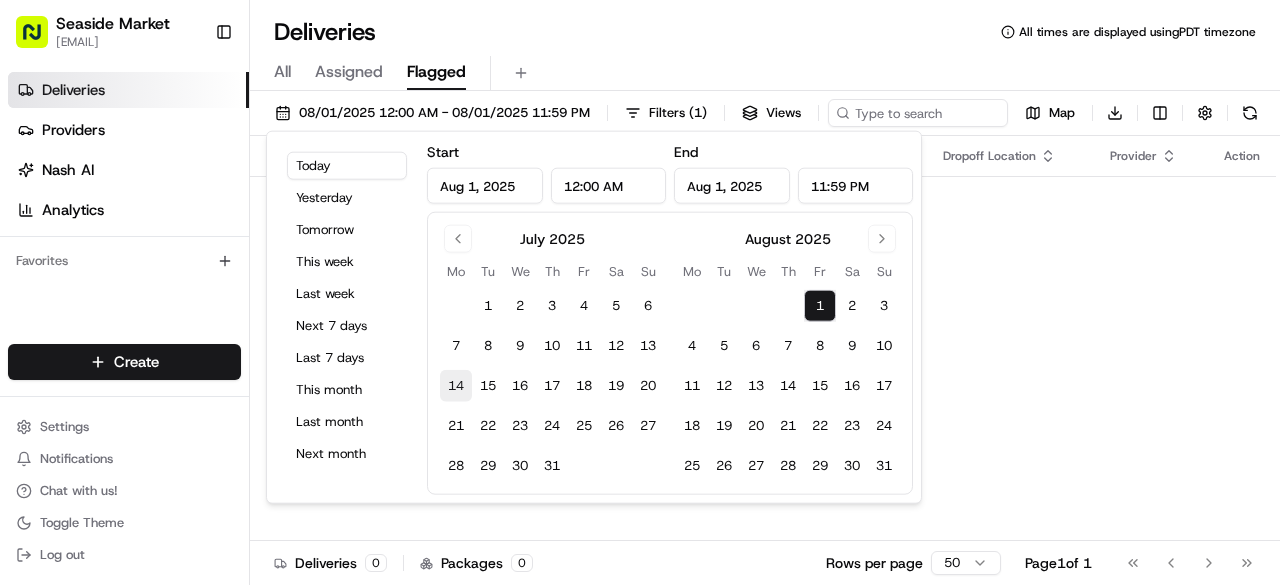 click on "14" at bounding box center [456, 386] 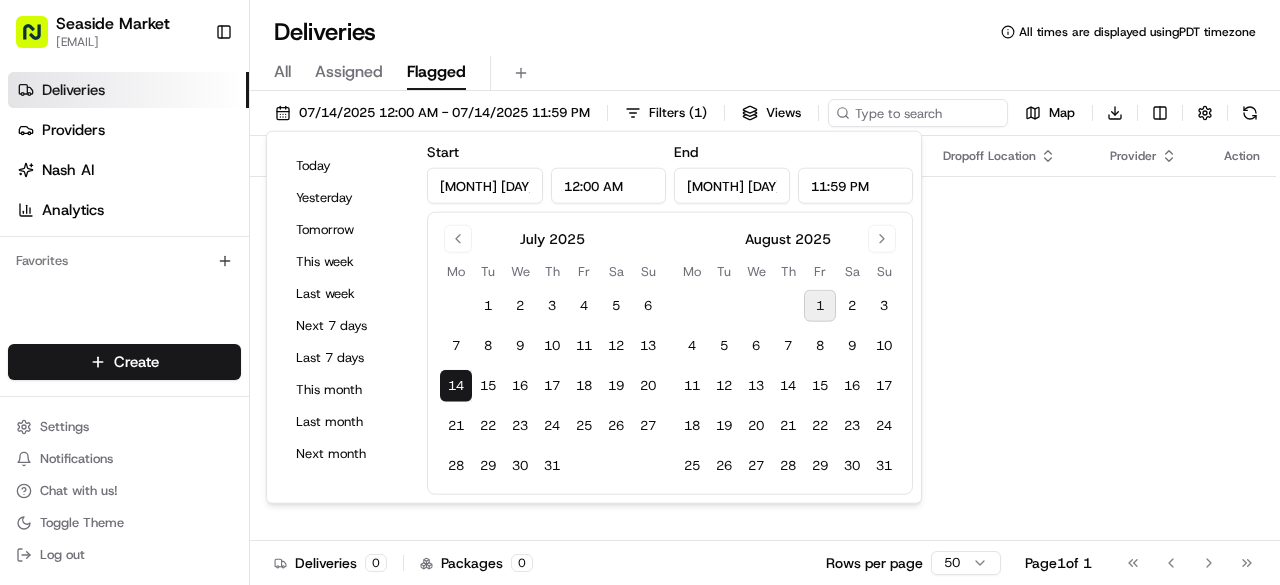 click on "Flag Status Original Pickup Time Pickup Location Original Dropoff Time Dropoff Location Provider Action No results." at bounding box center (763, 338) 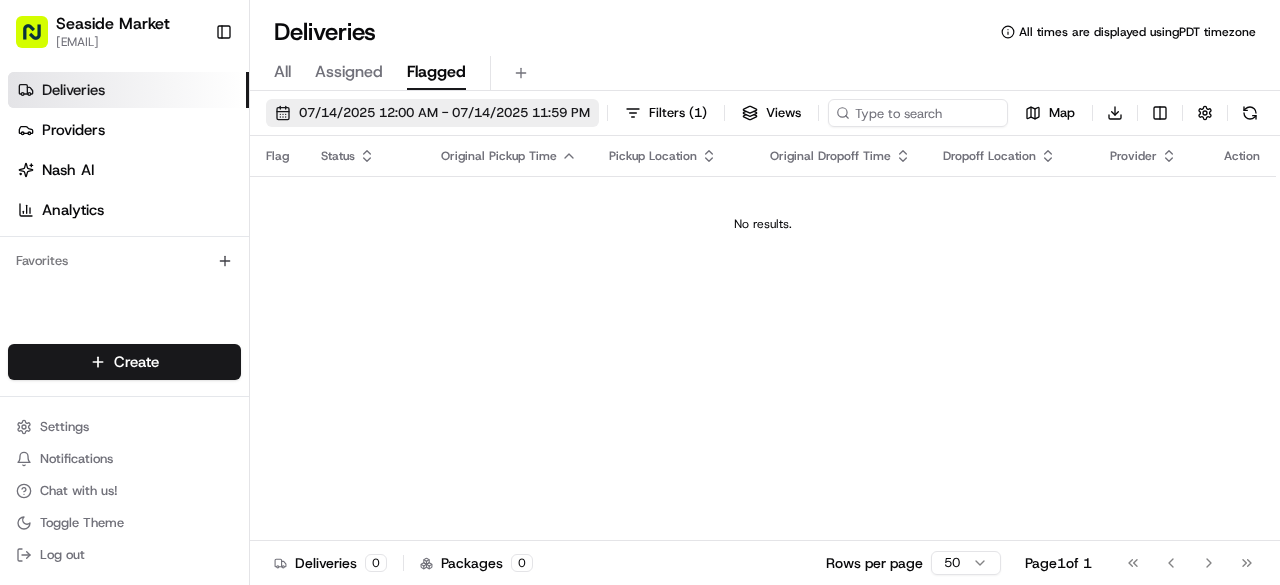 click on "07/14/2025 12:00 AM - 07/14/2025 11:59 PM" at bounding box center (444, 113) 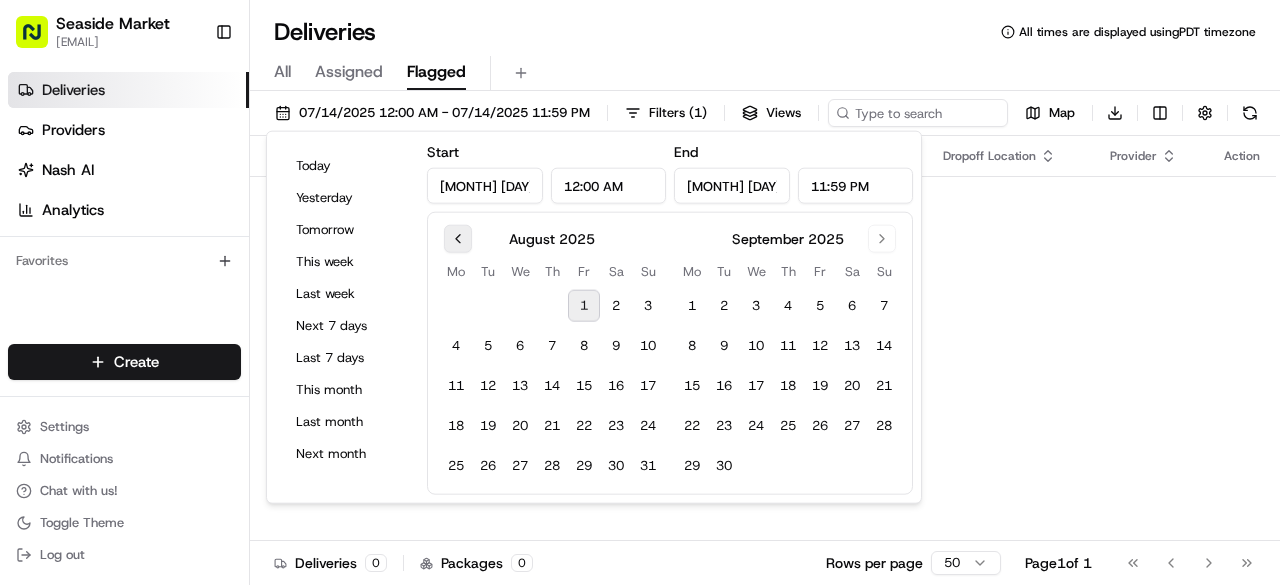 click at bounding box center [458, 239] 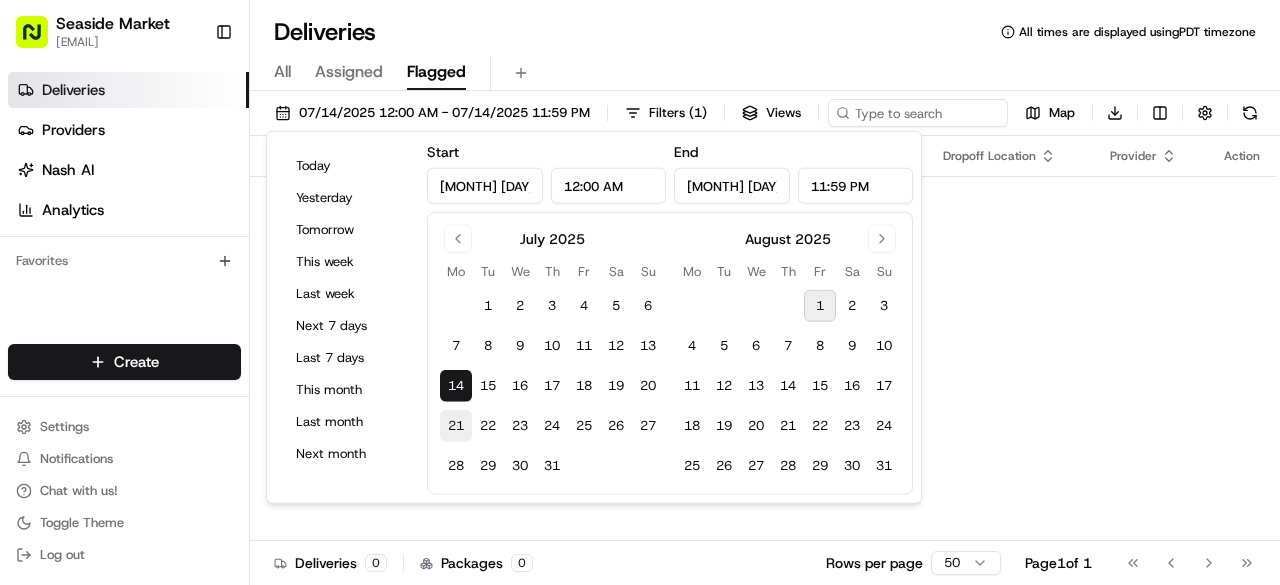 click on "21" at bounding box center [456, 426] 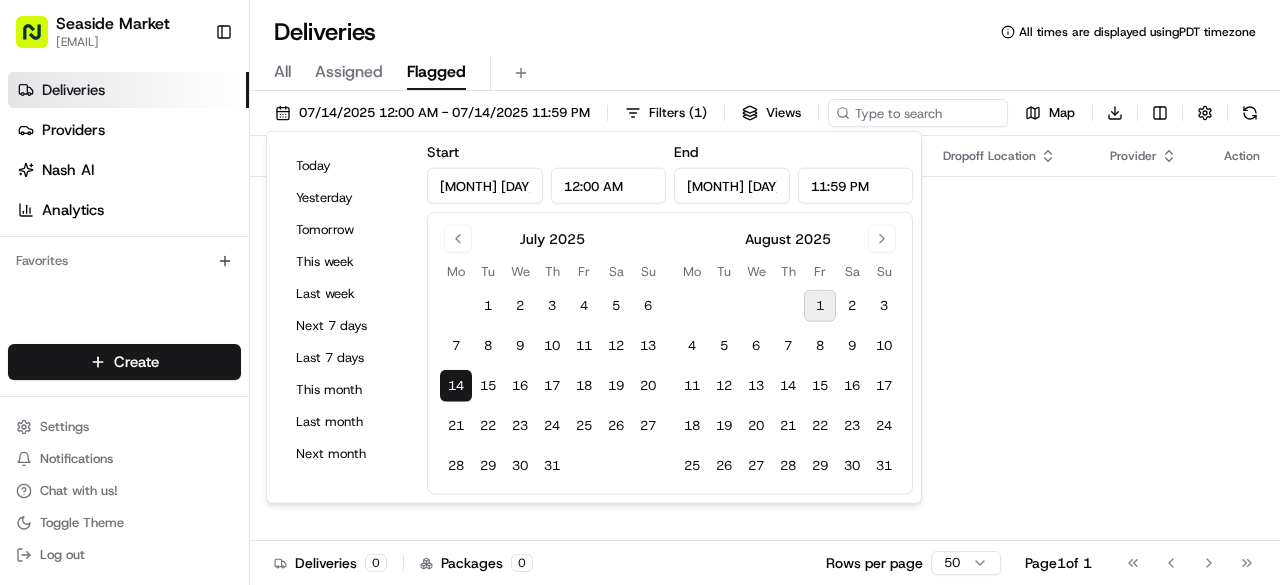 type on "[MONTH] [DAY], [YEAR]" 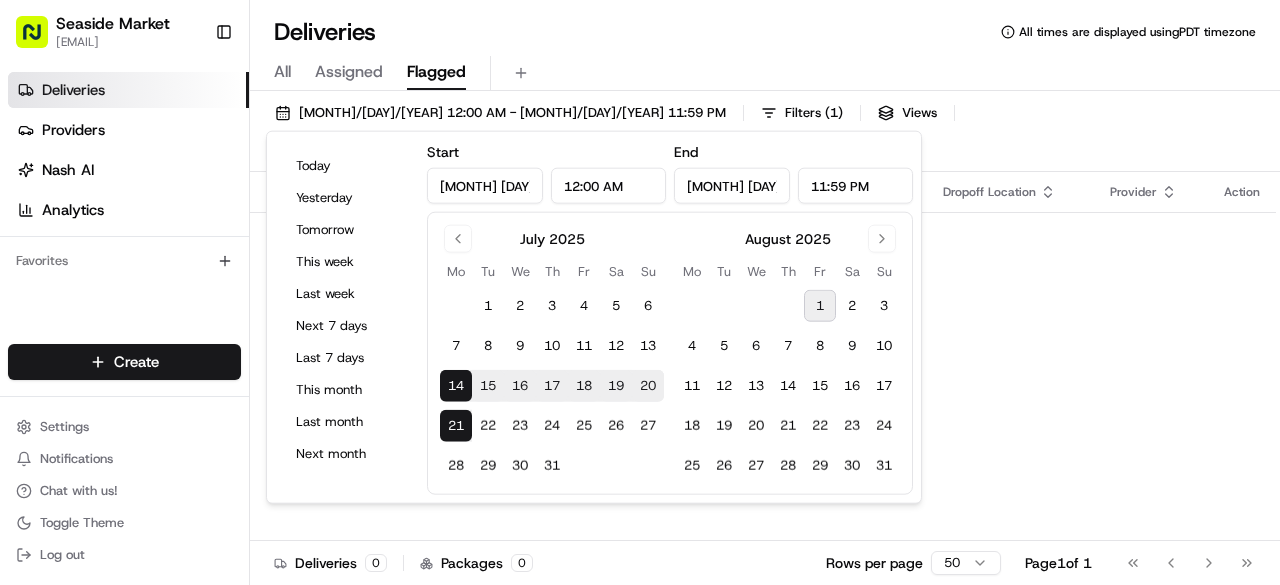 click on "Flag Status Original Pickup Time Pickup Location Original Dropoff Time Dropoff Location Provider Action No results." at bounding box center [763, 374] 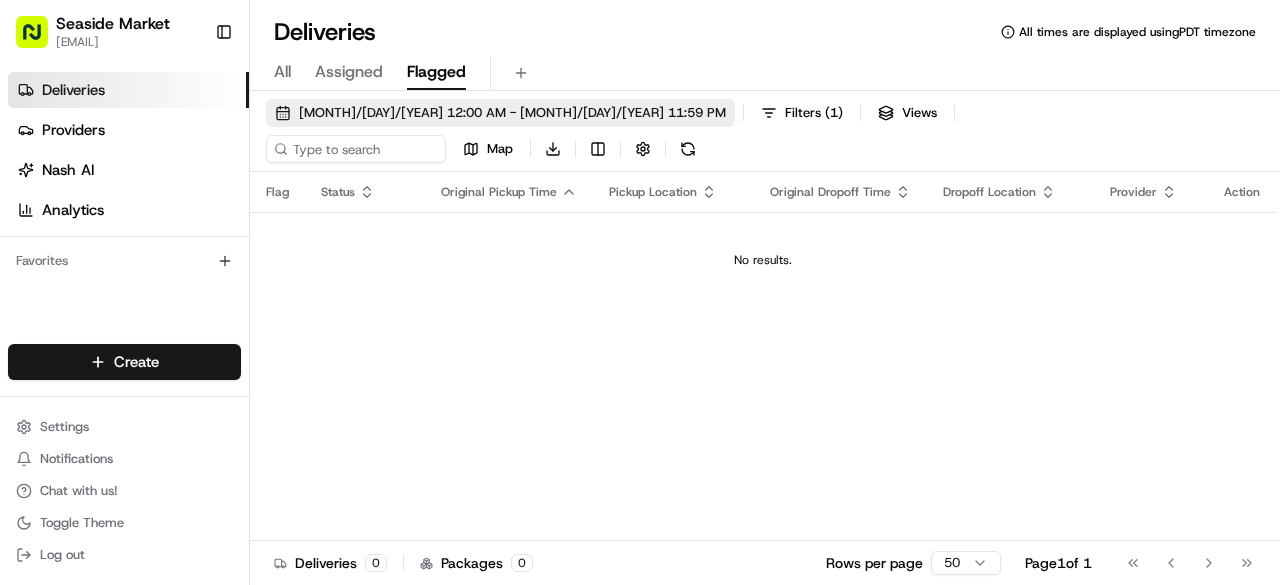click on "[MONTH]/[DAY]/[YEAR] 12:00 AM - [MONTH]/[DAY]/[YEAR] 11:59 PM" at bounding box center [512, 113] 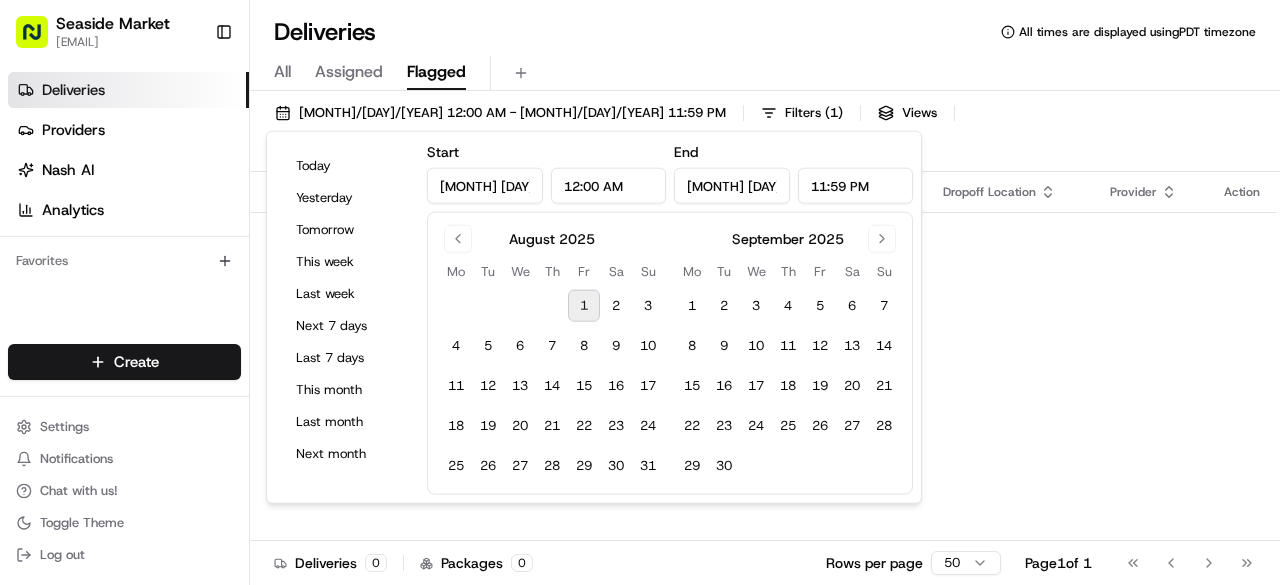 click on "August 2025" at bounding box center (552, 237) 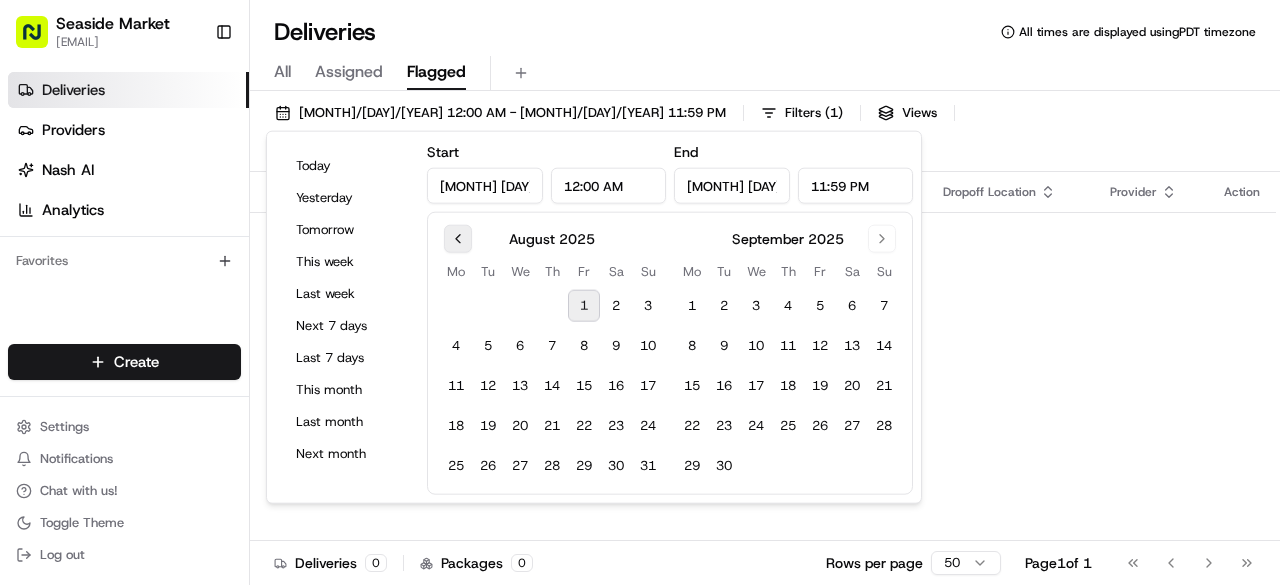 click at bounding box center [458, 239] 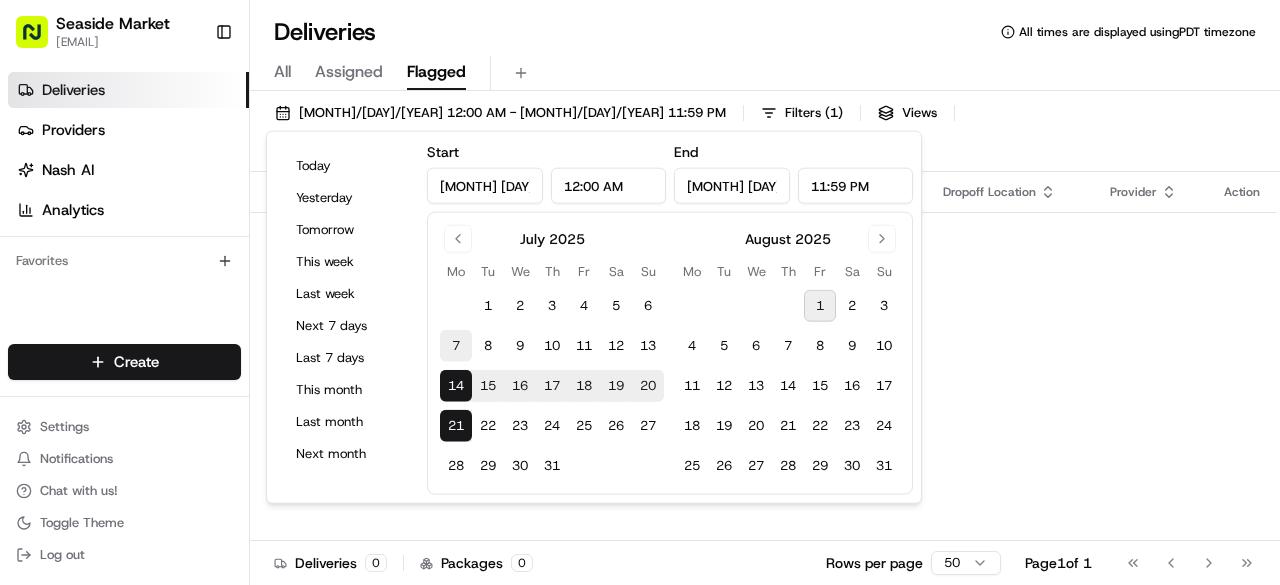 click on "7" at bounding box center (456, 346) 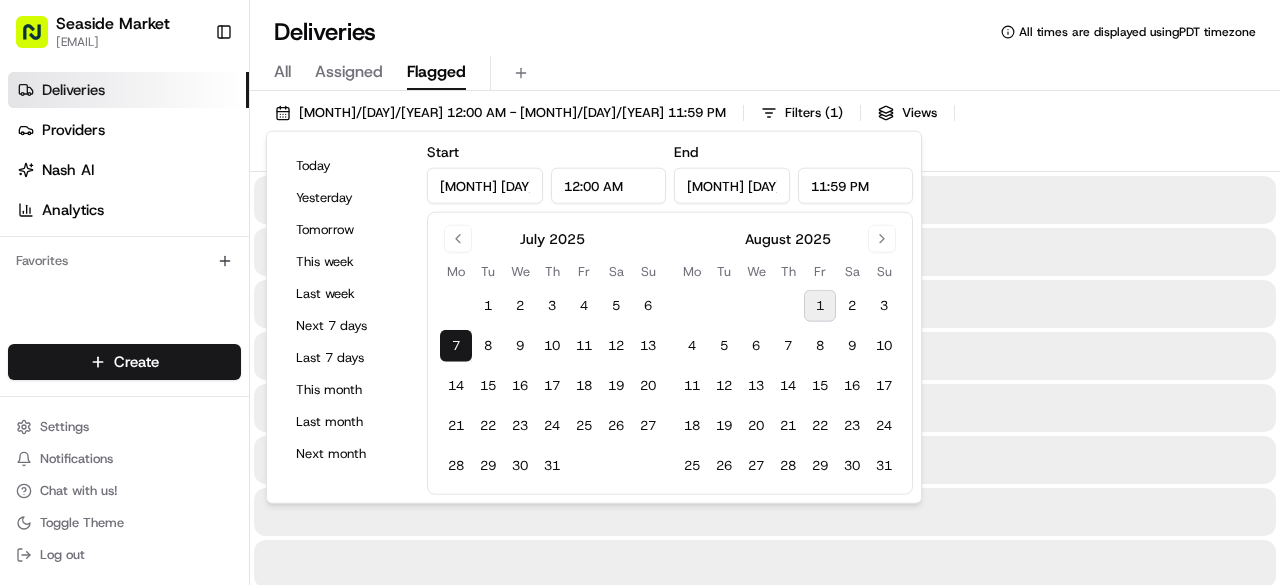 type on "[MONTH] [DAY], [YEAR]" 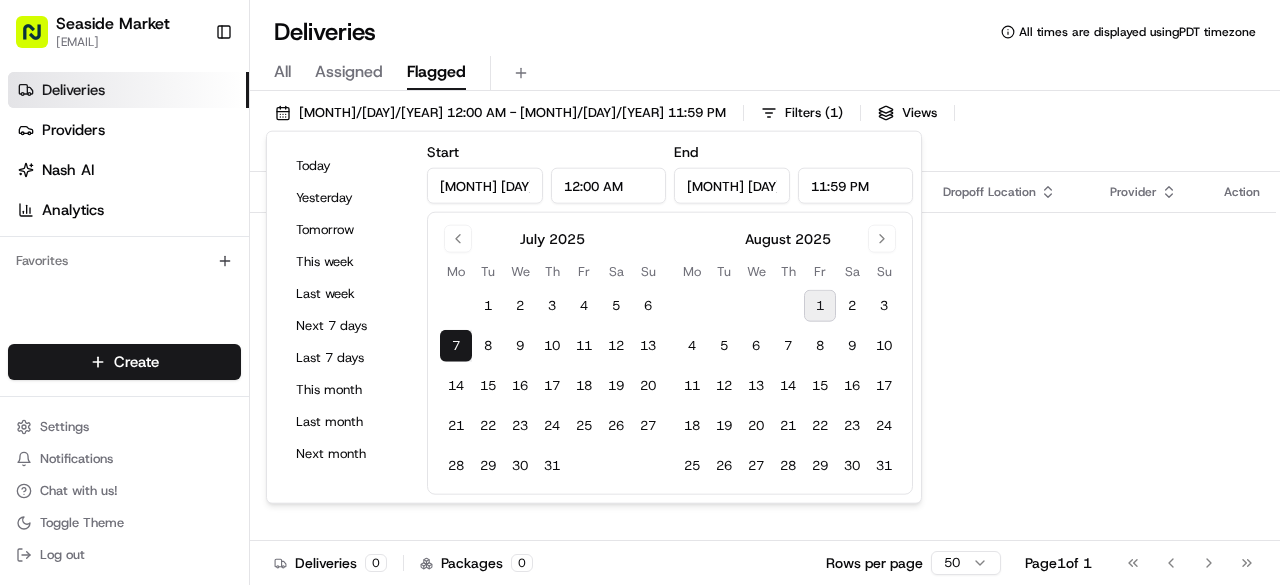 click on "Flag Status Original Pickup Time Pickup Location Original Dropoff Time Dropoff Location Provider Action No results." at bounding box center [763, 374] 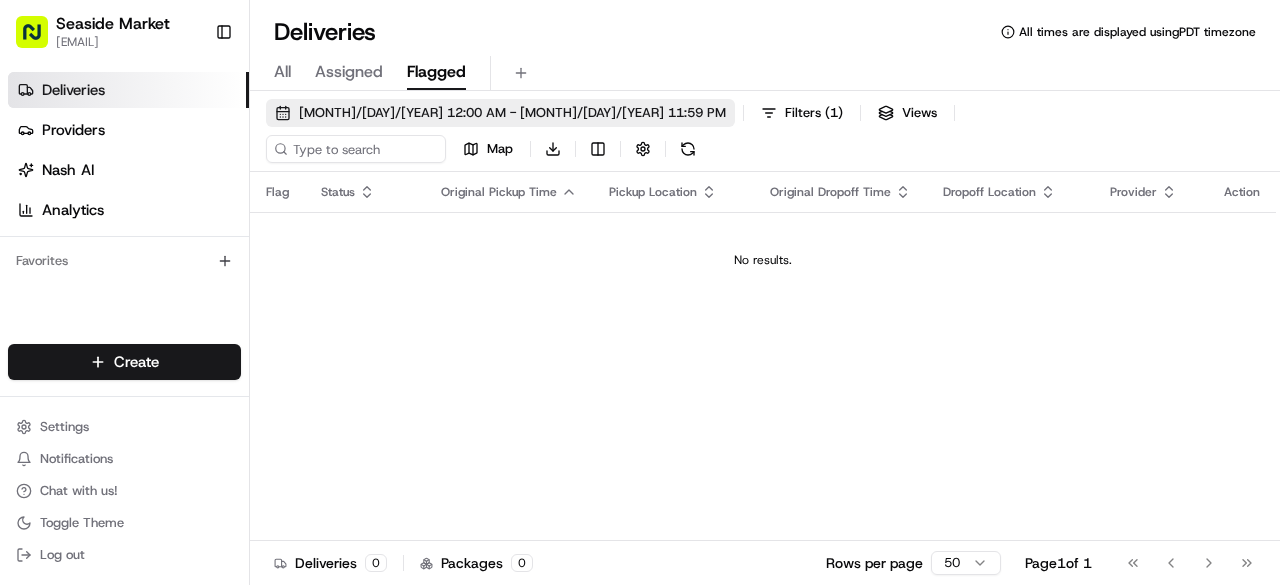 click on "[MONTH]/[DAY]/[YEAR] 12:00 AM - [MONTH]/[DAY]/[YEAR] 11:59 PM" at bounding box center [512, 113] 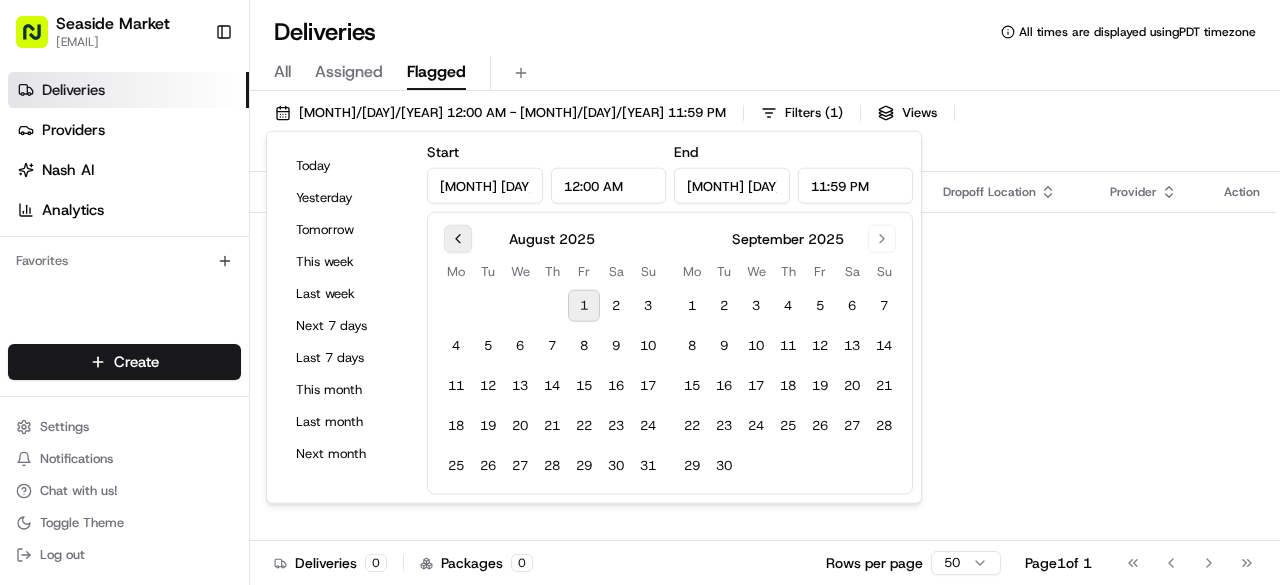 drag, startPoint x: 460, startPoint y: 239, endPoint x: 584, endPoint y: 321, distance: 148.66069 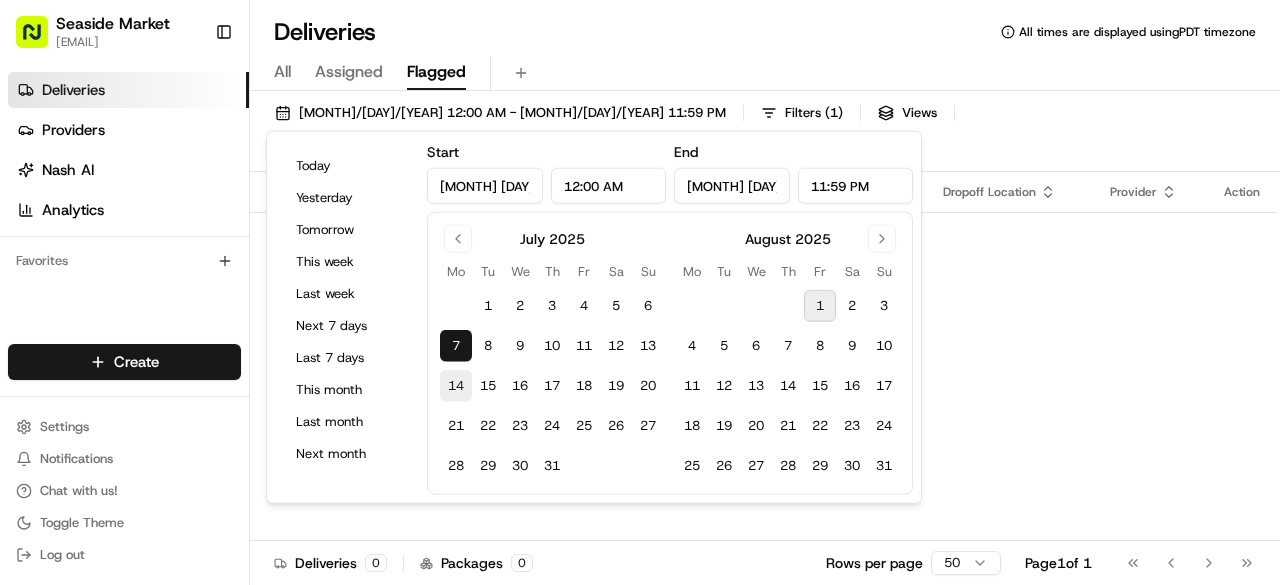 click on "14" at bounding box center (456, 386) 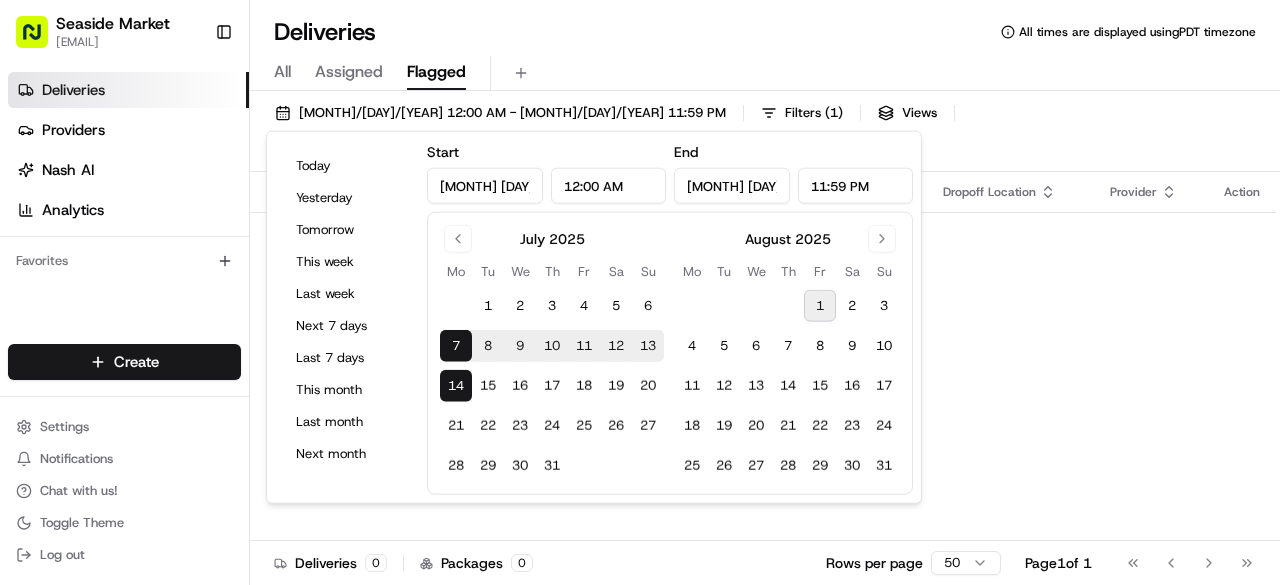 click on "No results." at bounding box center [763, 260] 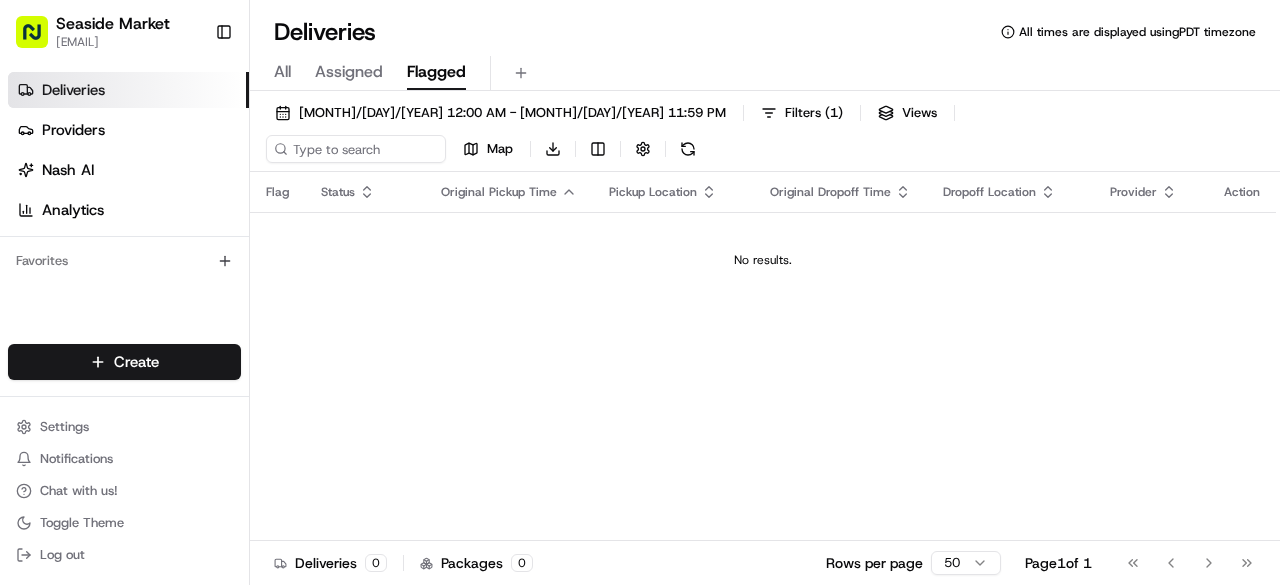 click on "[MONTH]/[DAY]/[YEAR] 12:00 AM - [MONTH]/[DAY]/[YEAR] 11:59 PM Filters ( 1 ) Views Map Download Flag Status Original Pickup Time Pickup Location Original Dropoff Time Dropoff Location Provider Action No results. Deliveries 0 Packages 0 Rows per page 50 Page  1  of   1 Go to first page Go to previous page Go to next page Go to last page" at bounding box center (765, 358) 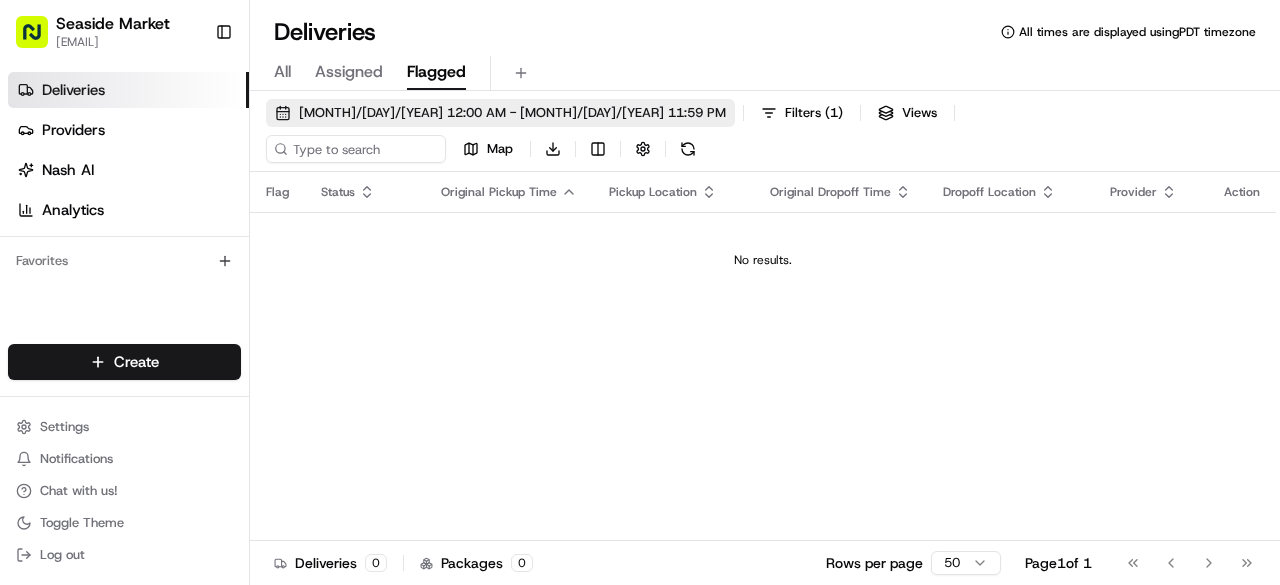click on "[MONTH]/[DAY]/[YEAR] 12:00 AM - [MONTH]/[DAY]/[YEAR] 11:59 PM" at bounding box center [512, 113] 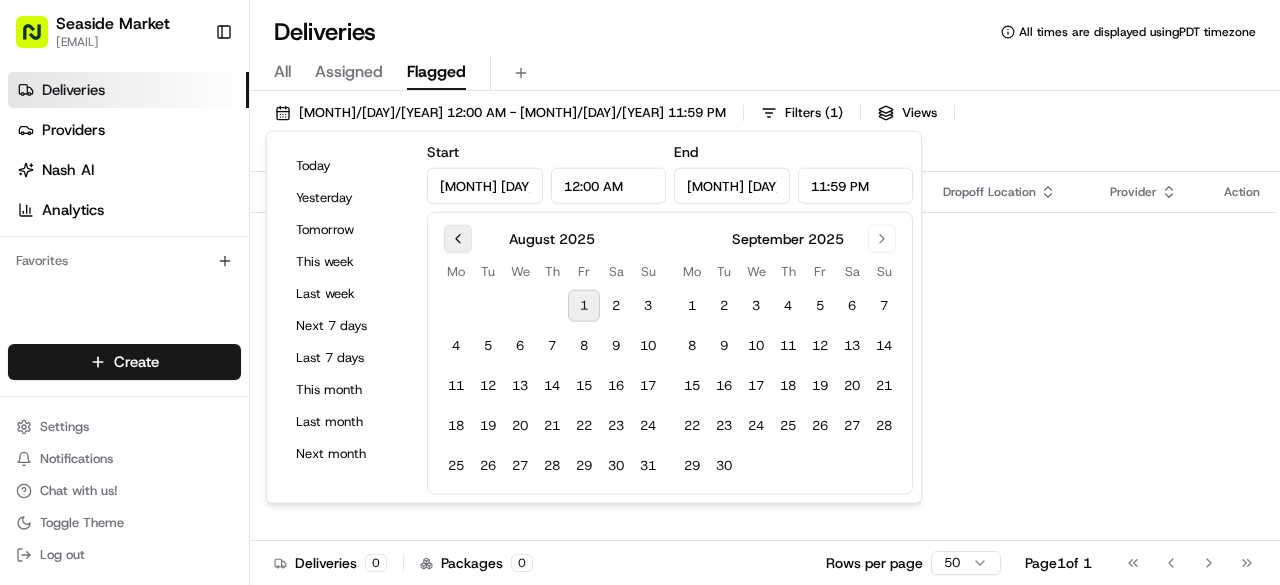 click at bounding box center (458, 239) 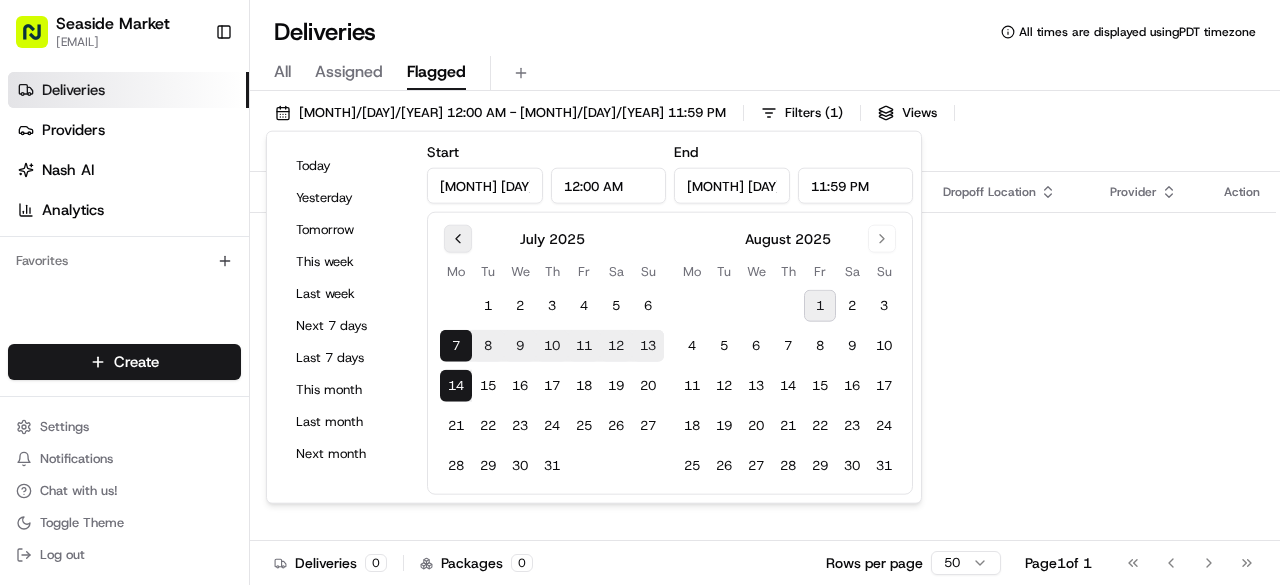 click at bounding box center [458, 239] 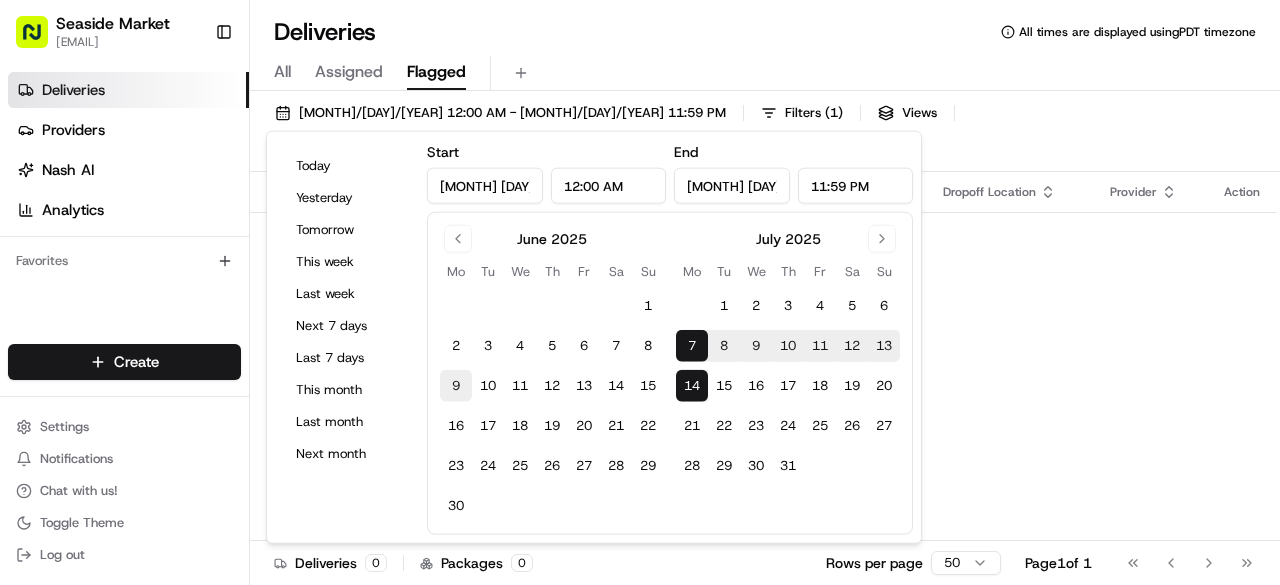 click on "9" at bounding box center [456, 386] 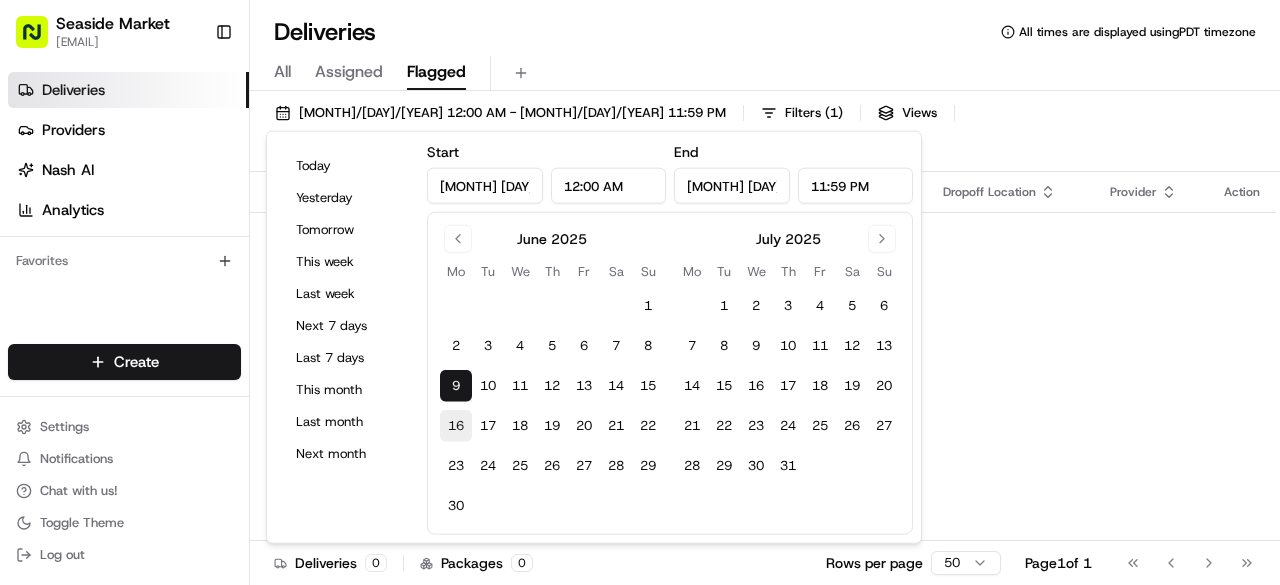 click on "16" at bounding box center (456, 426) 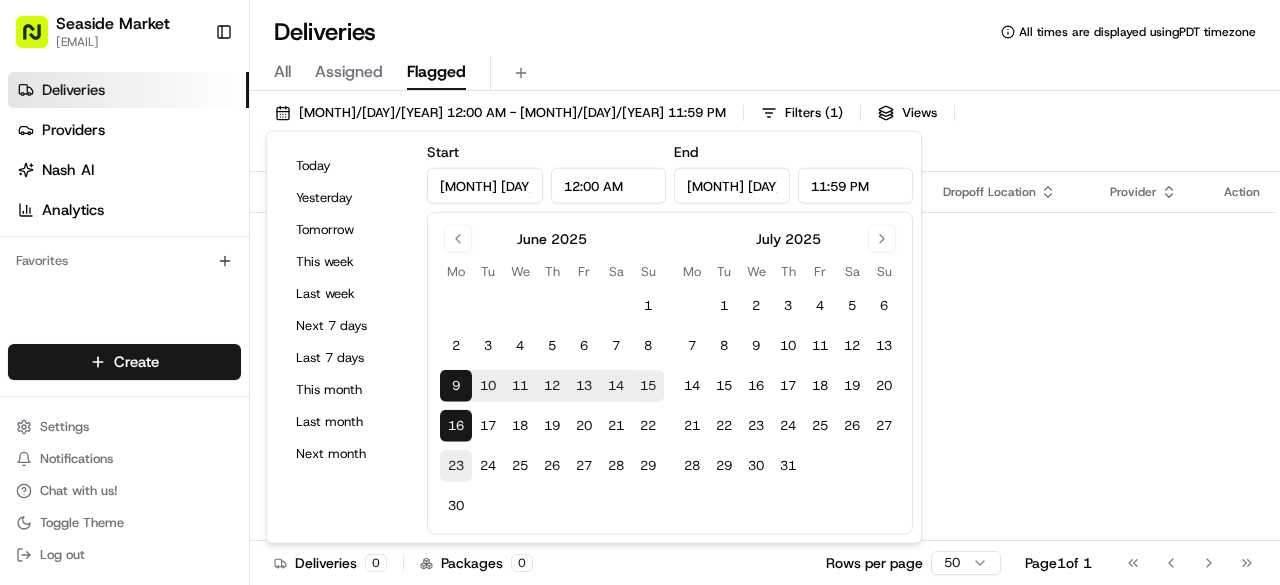 click on "23" at bounding box center [456, 466] 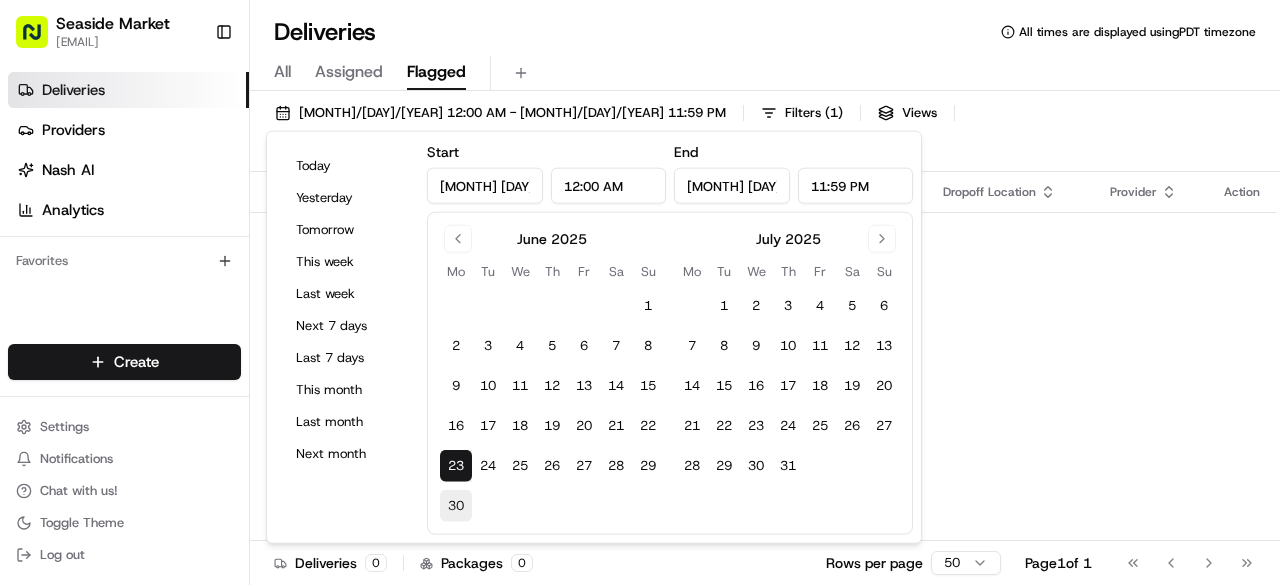 click on "30" at bounding box center (456, 506) 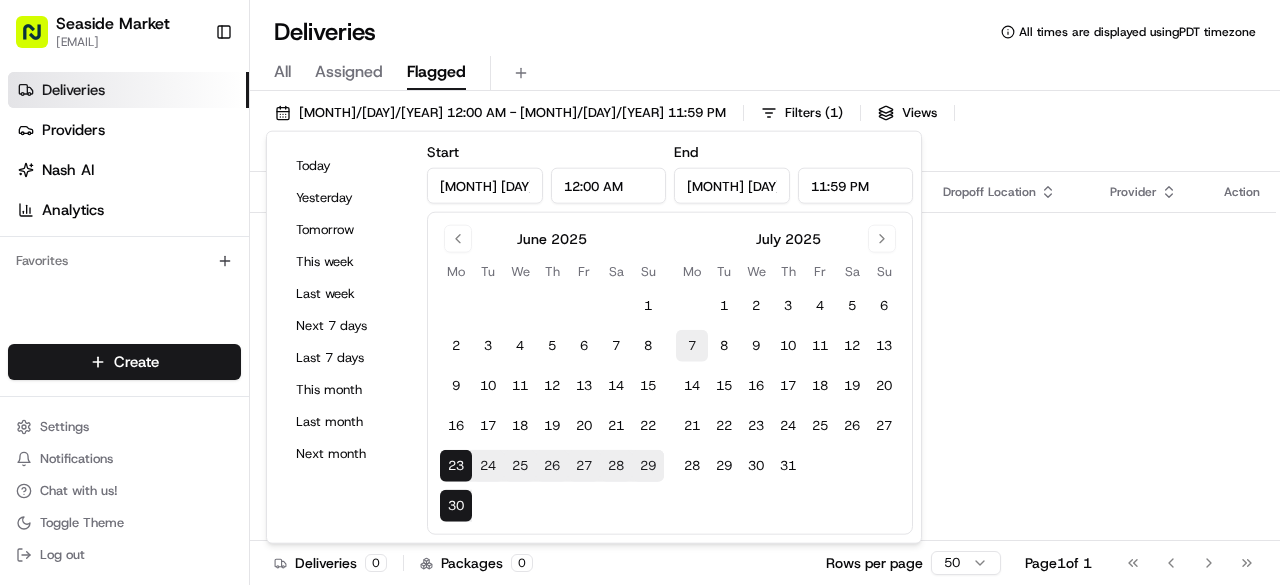 click on "7" at bounding box center (692, 346) 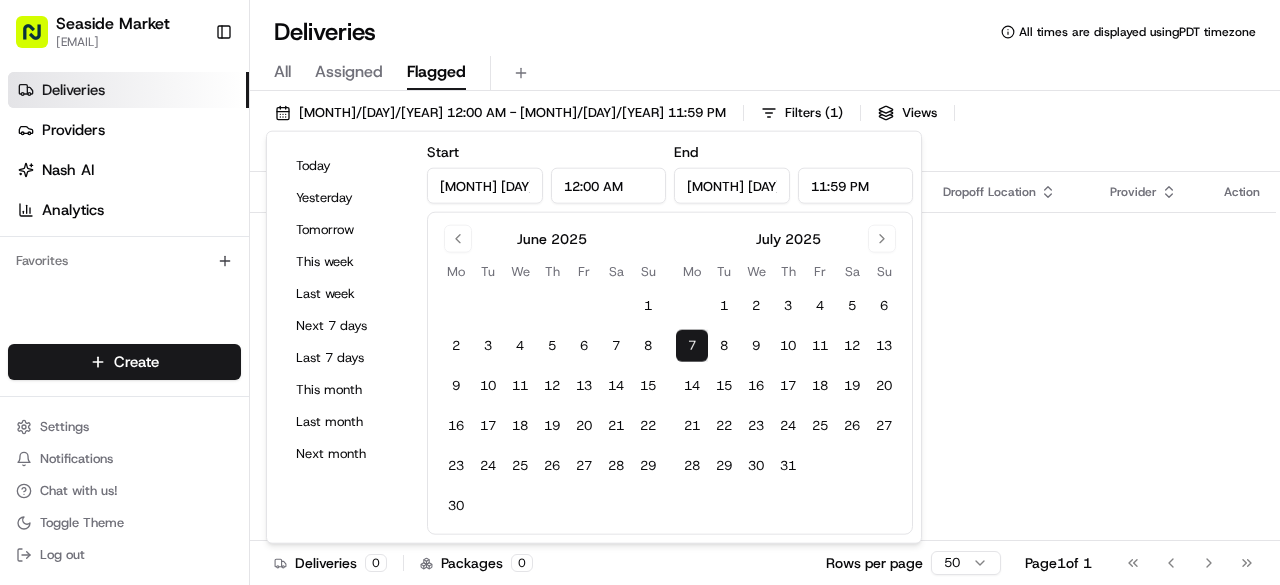 click on "Flag Status Original Pickup Time Pickup Location Original Dropoff Time Dropoff Location Provider Action No results." at bounding box center [763, 374] 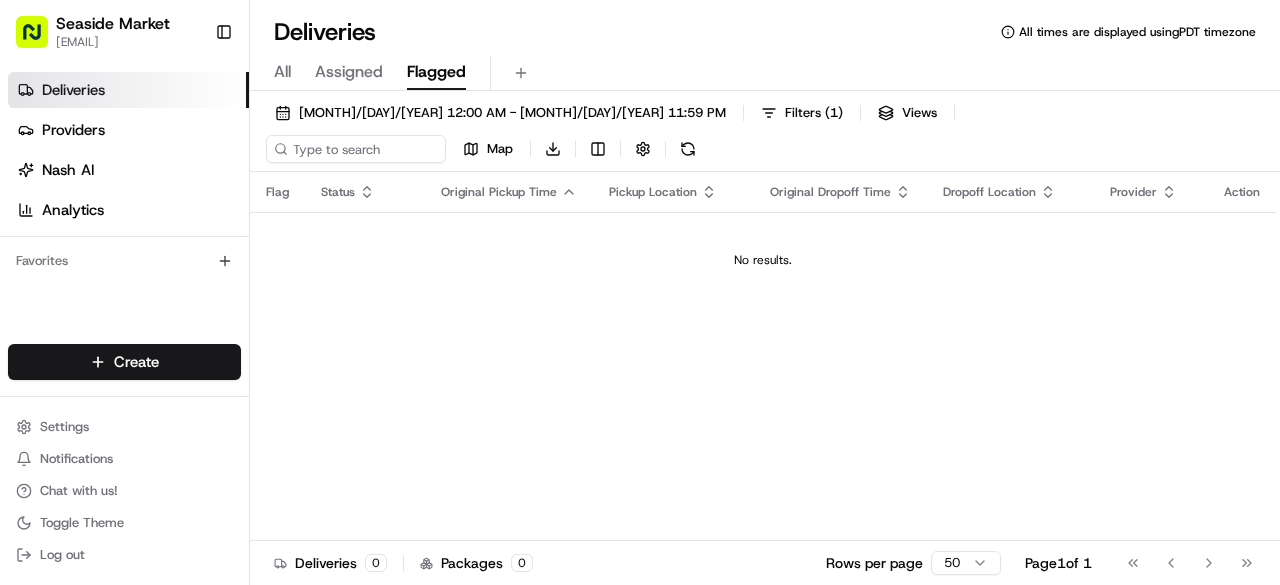 click on "[MONTH]/[DAY]/[YEAR] 12:00 AM - [MONTH]/[DAY]/[YEAR] 11:59 PM Filters ( 1 ) Views Map Download Flag Status Original Pickup Time Pickup Location Original Dropoff Time Dropoff Location Provider Action No results. Deliveries 0 Packages 0 Rows per page 50 Page  1  of   1 Go to first page Go to previous page Go to next page Go to last page" at bounding box center [765, 358] 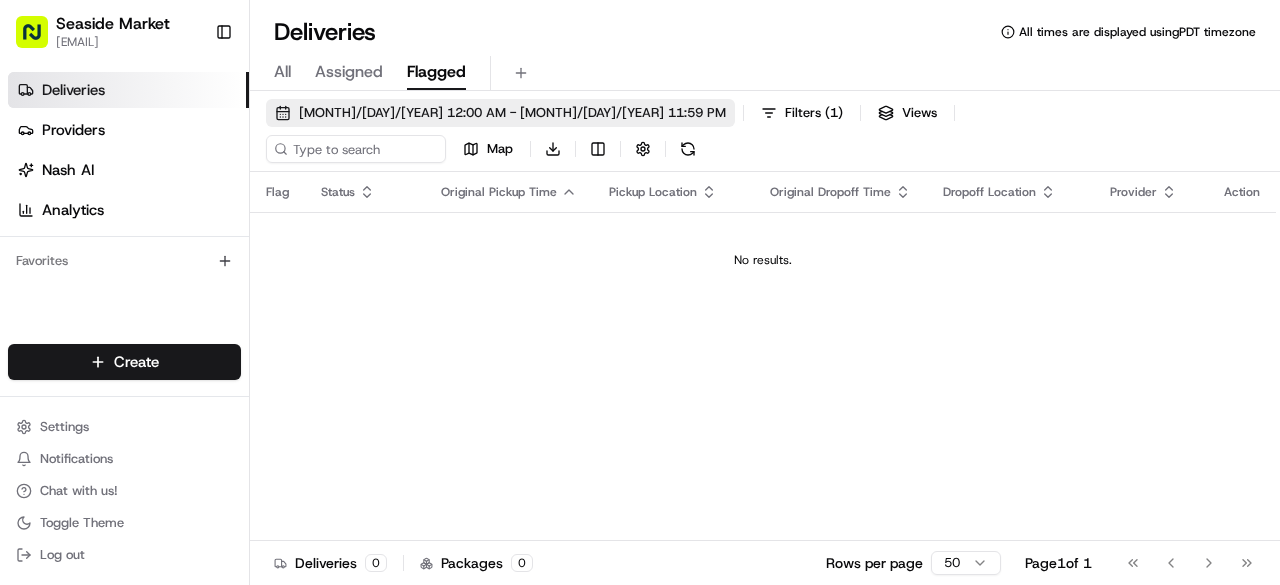 click on "[MONTH]/[DAY]/[YEAR] 12:00 AM - [MONTH]/[DAY]/[YEAR] 11:59 PM" at bounding box center [512, 113] 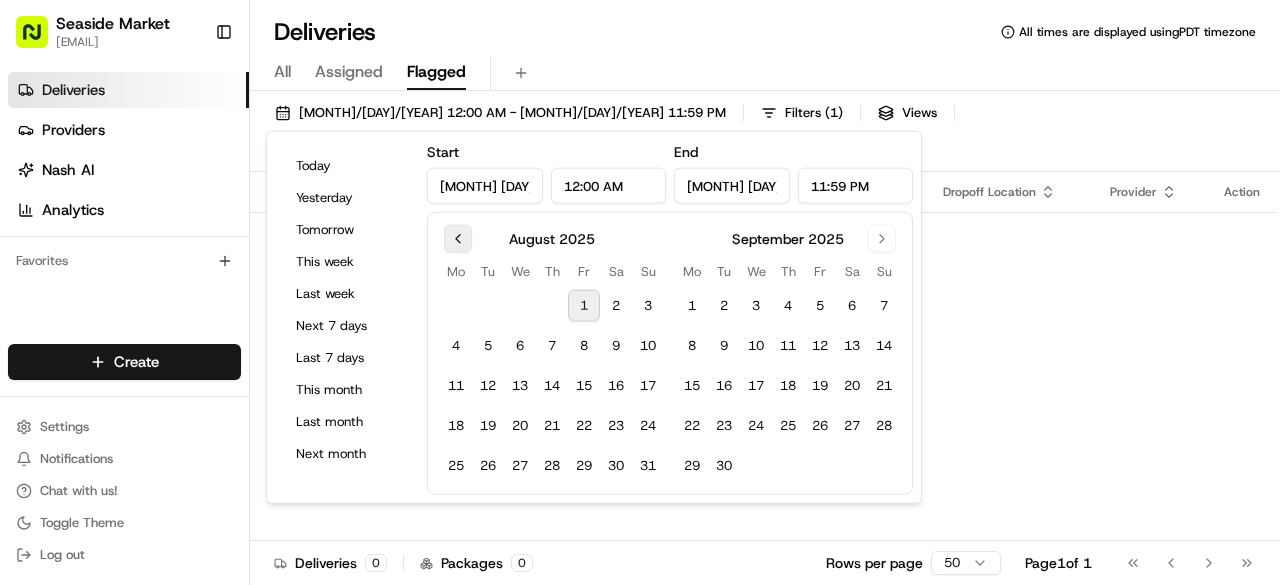 click at bounding box center [458, 239] 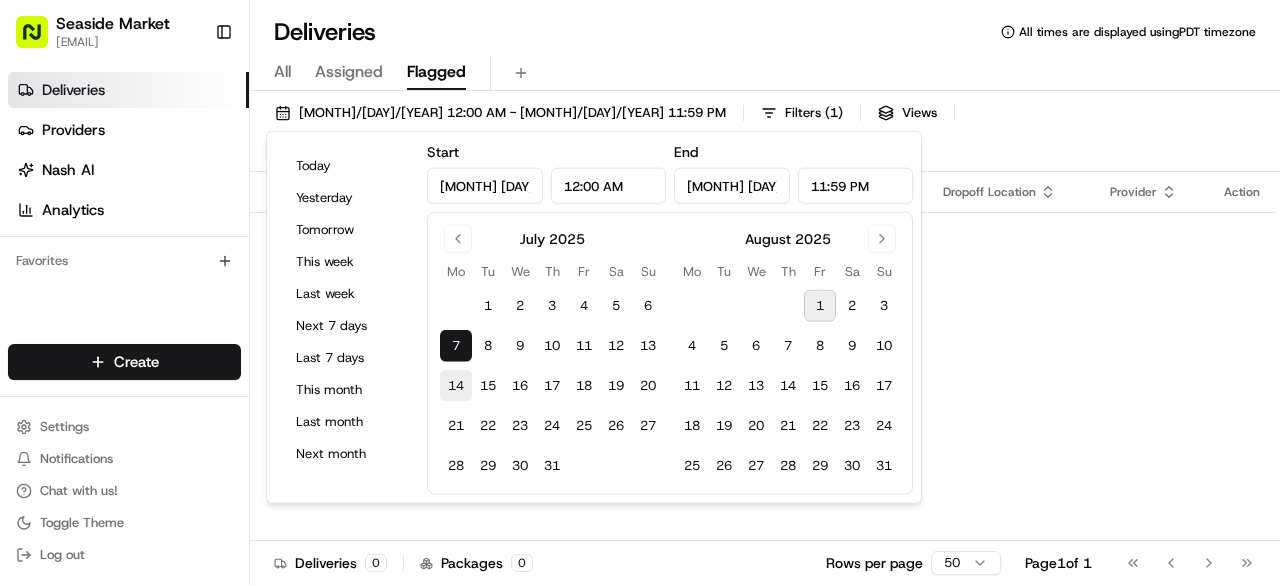 click on "14" at bounding box center (456, 386) 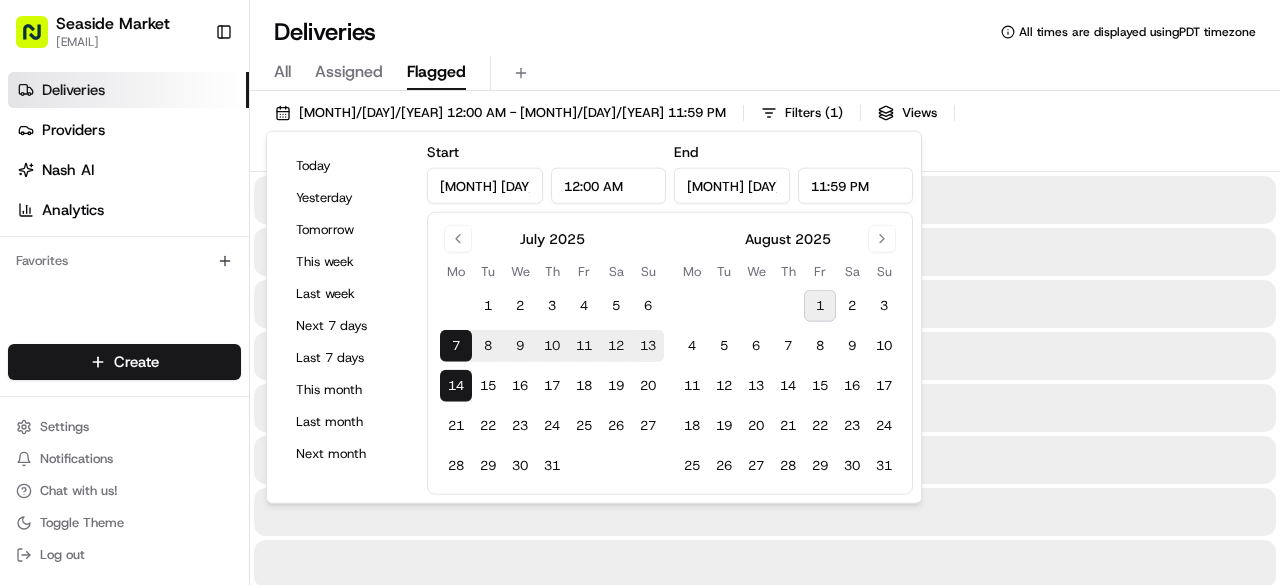 type on "[MONTH] [DAY], [YEAR]" 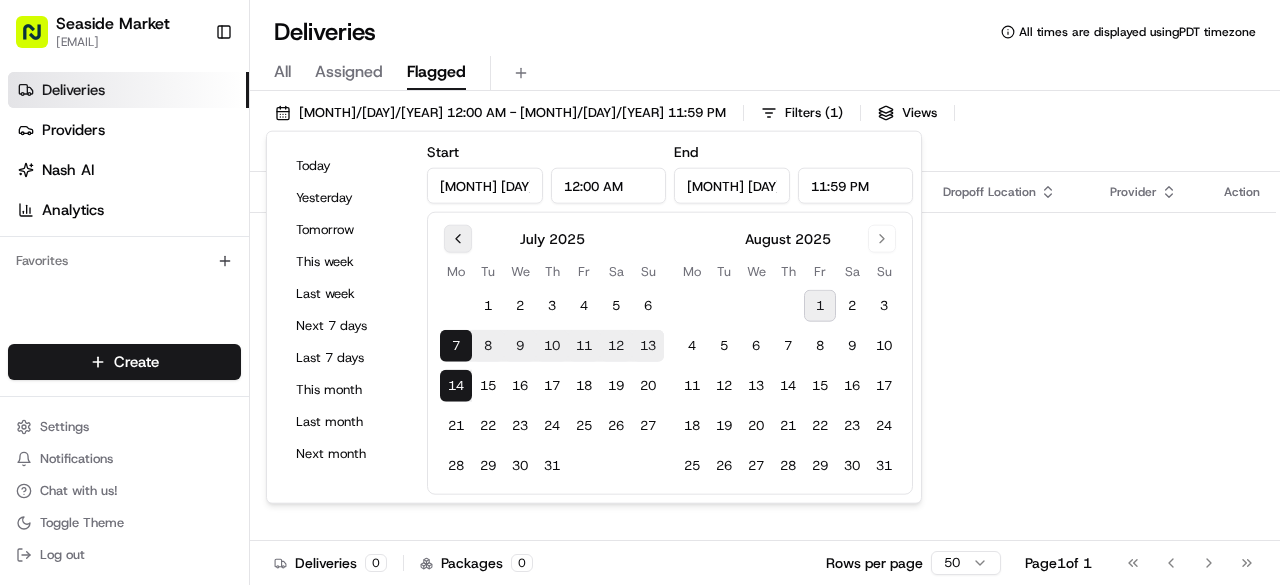 click at bounding box center (458, 239) 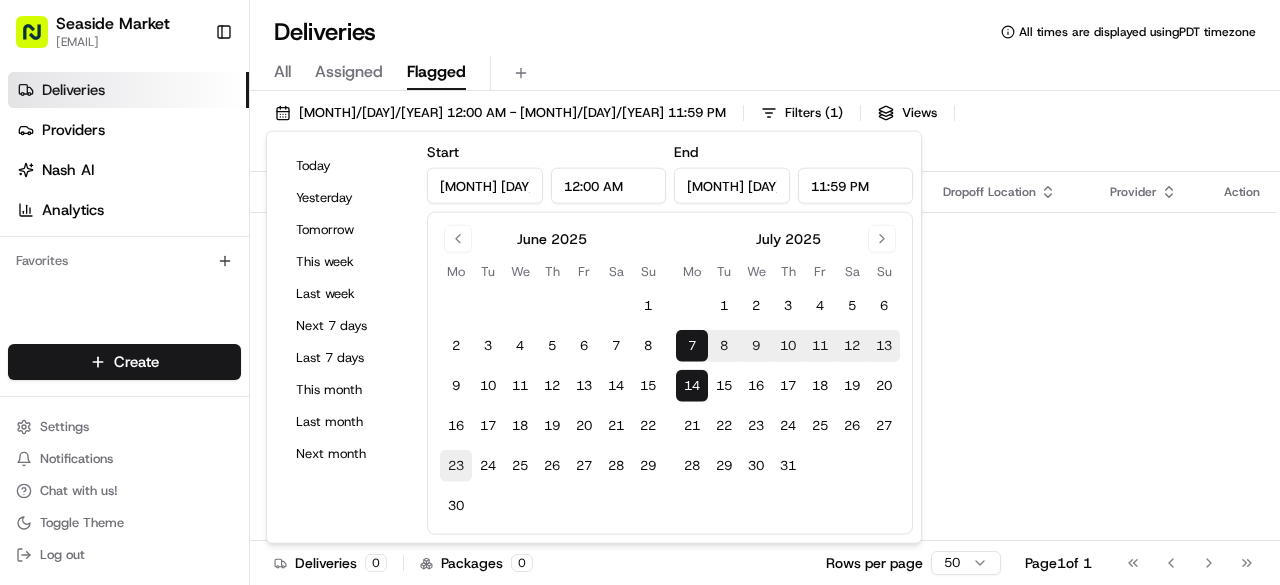 click on "23" at bounding box center (456, 466) 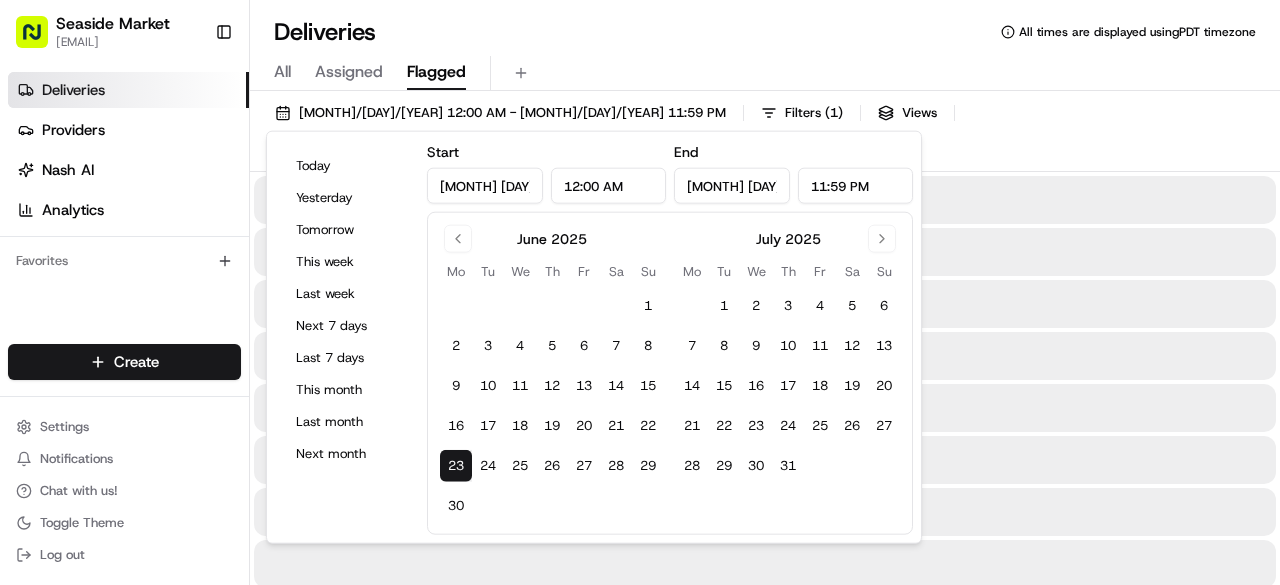 type on "[MONTH] [DAY], [YEAR]" 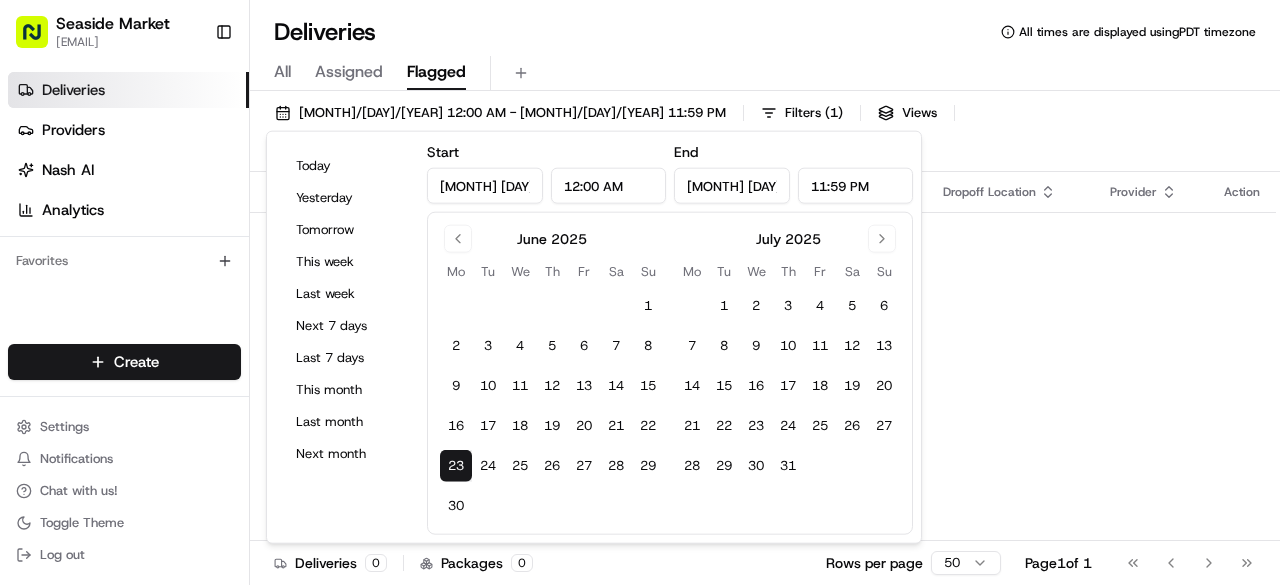 drag, startPoint x: 931, startPoint y: 334, endPoint x: 904, endPoint y: 339, distance: 27.45906 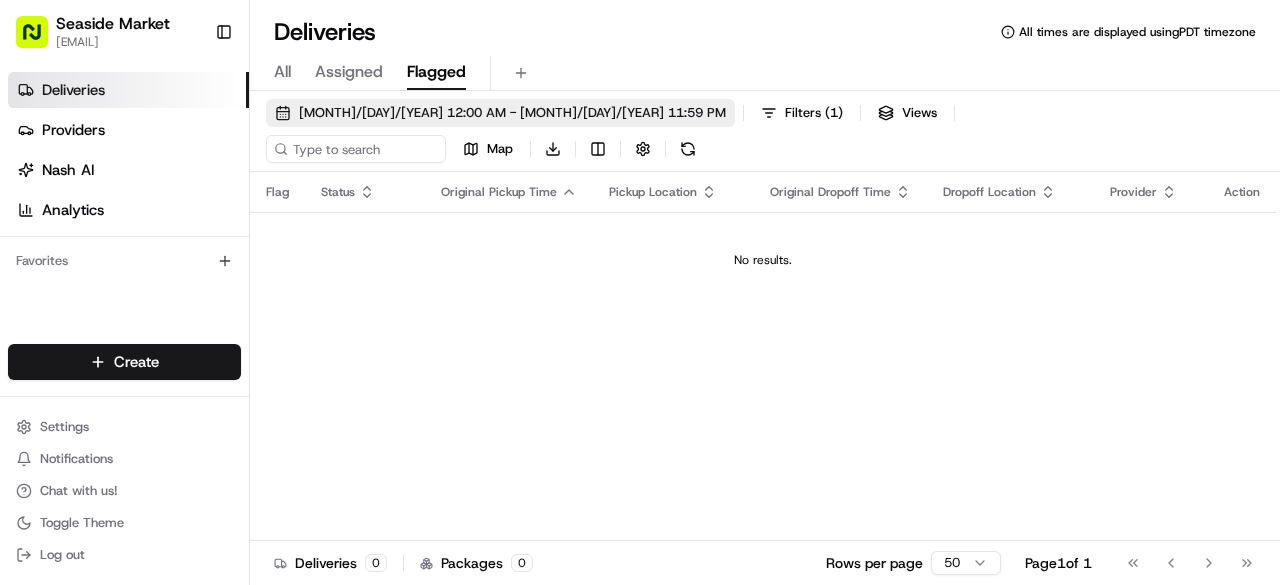 click on "[MONTH]/[DAY]/[YEAR] 12:00 AM - [MONTH]/[DAY]/[YEAR] 11:59 PM" at bounding box center (512, 113) 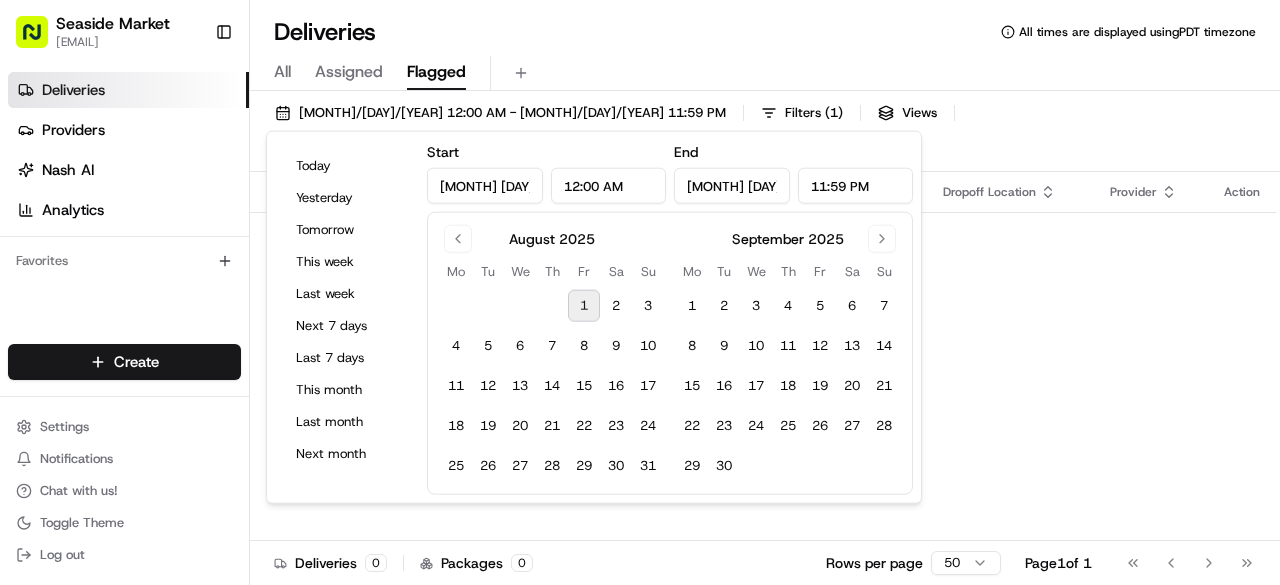 click on "August 2025" at bounding box center [552, 237] 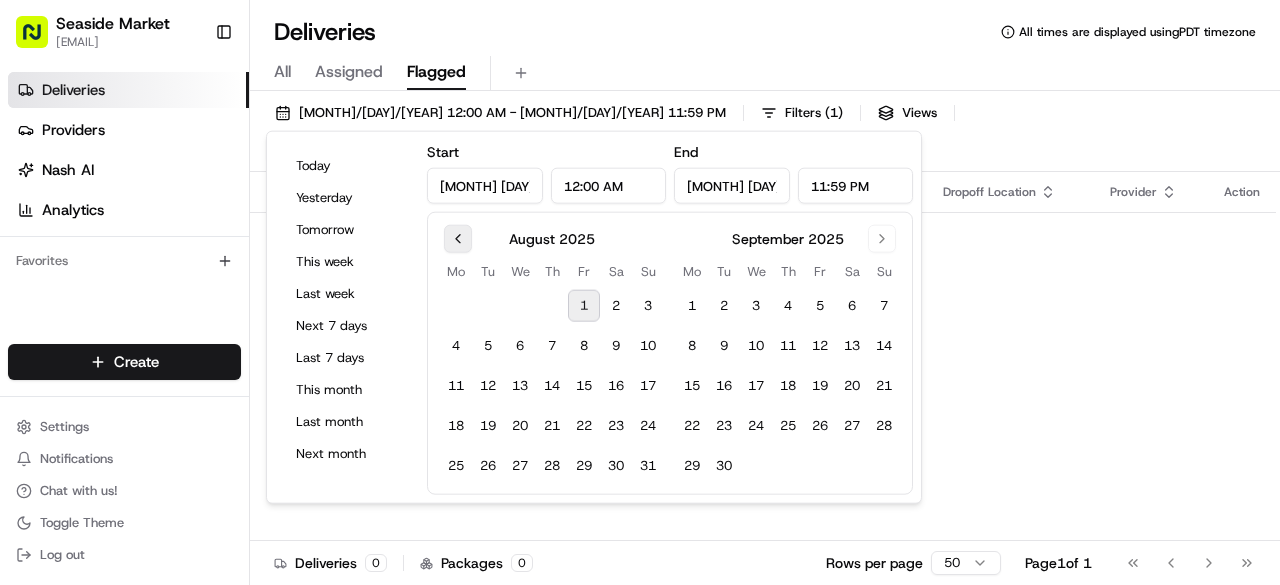 click at bounding box center (458, 239) 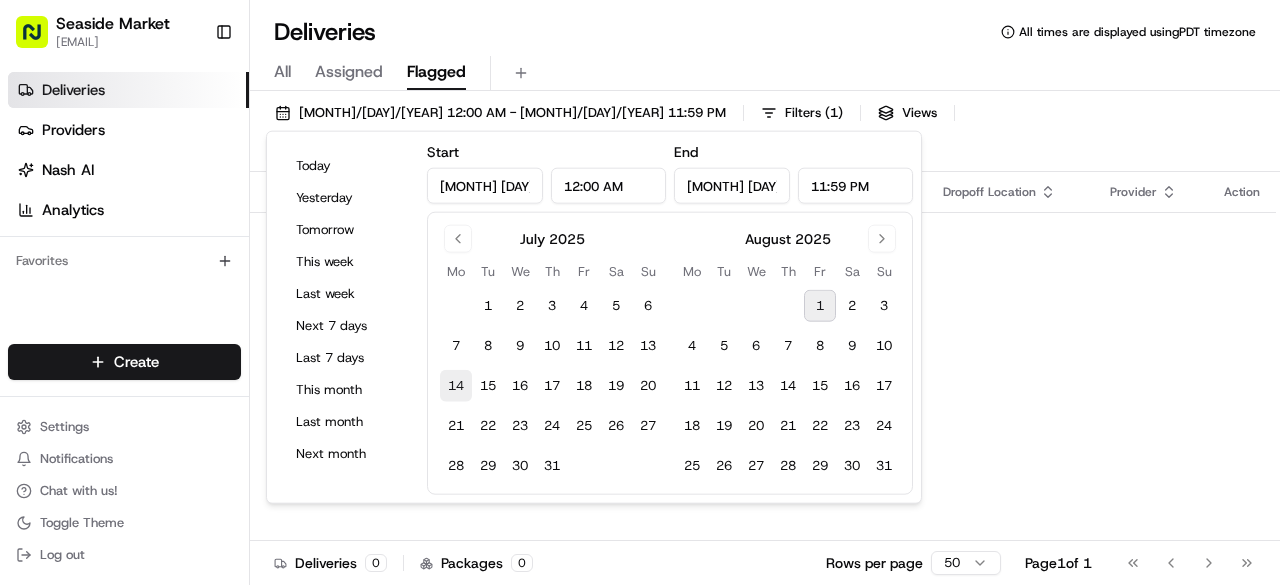 click on "14" at bounding box center [456, 386] 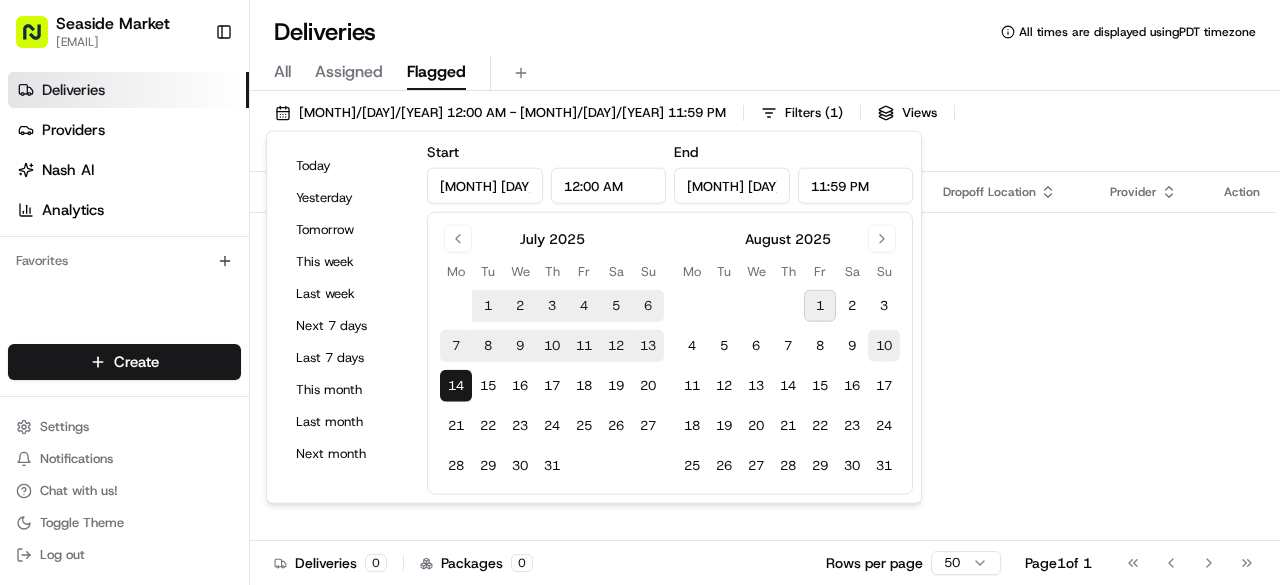 click on "10" at bounding box center [884, 346] 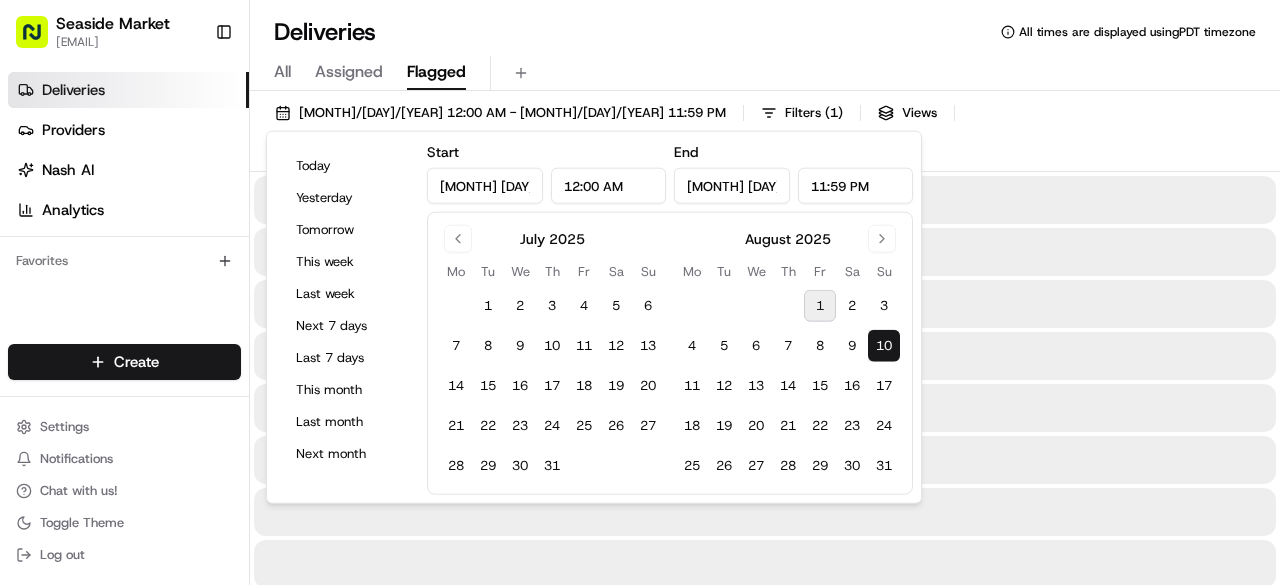 type on "[MONTH] [DAY], [YEAR]" 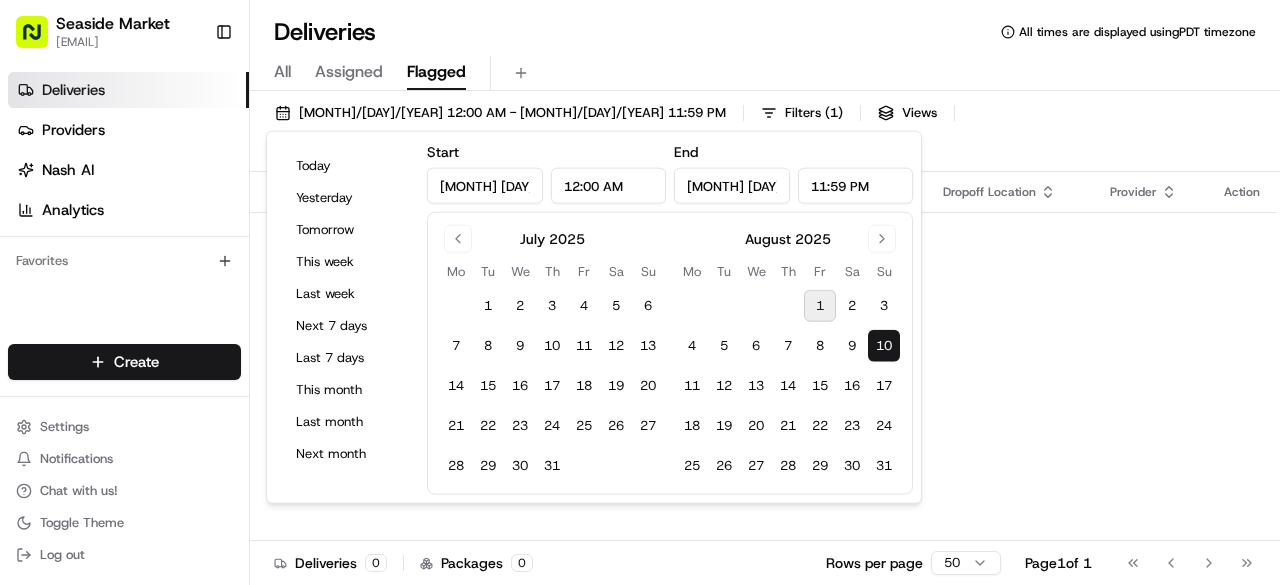 drag, startPoint x: 956, startPoint y: 301, endPoint x: 914, endPoint y: 299, distance: 42.047592 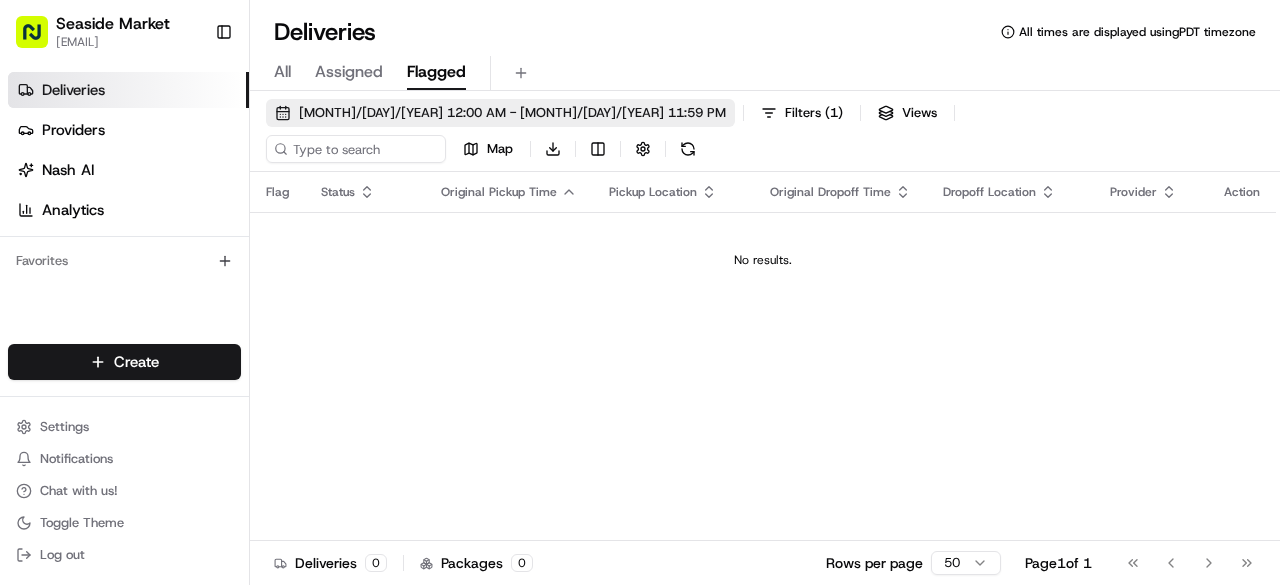 click on "[MONTH]/[DAY]/[YEAR] 12:00 AM - [MONTH]/[DAY]/[YEAR] 11:59 PM" at bounding box center [512, 113] 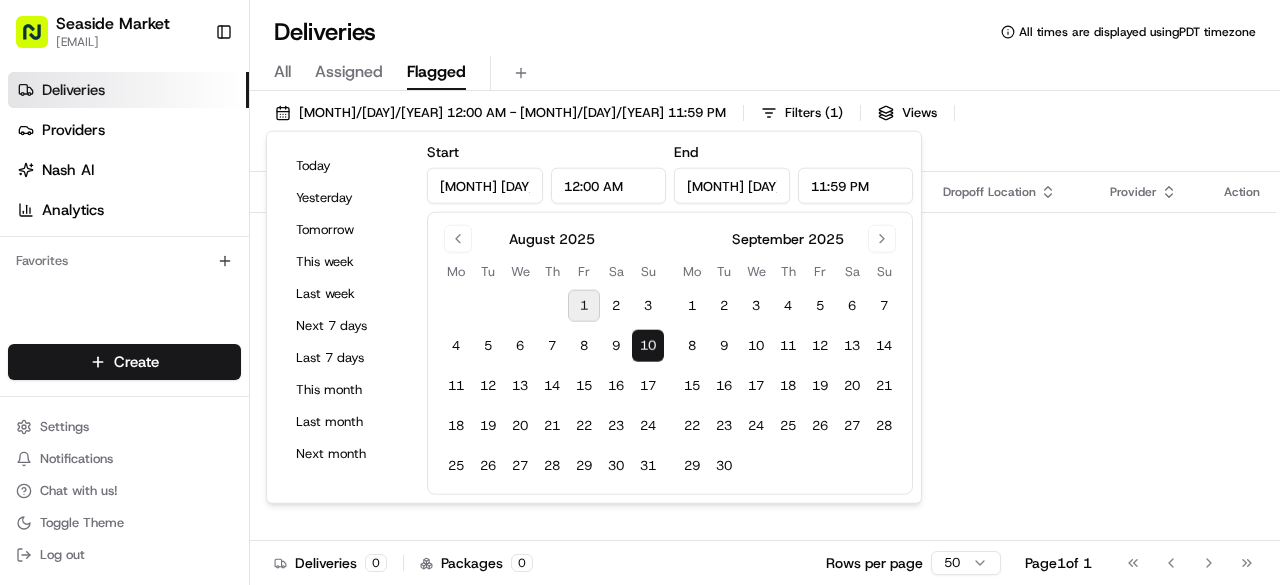 click on "August 2025" at bounding box center [552, 237] 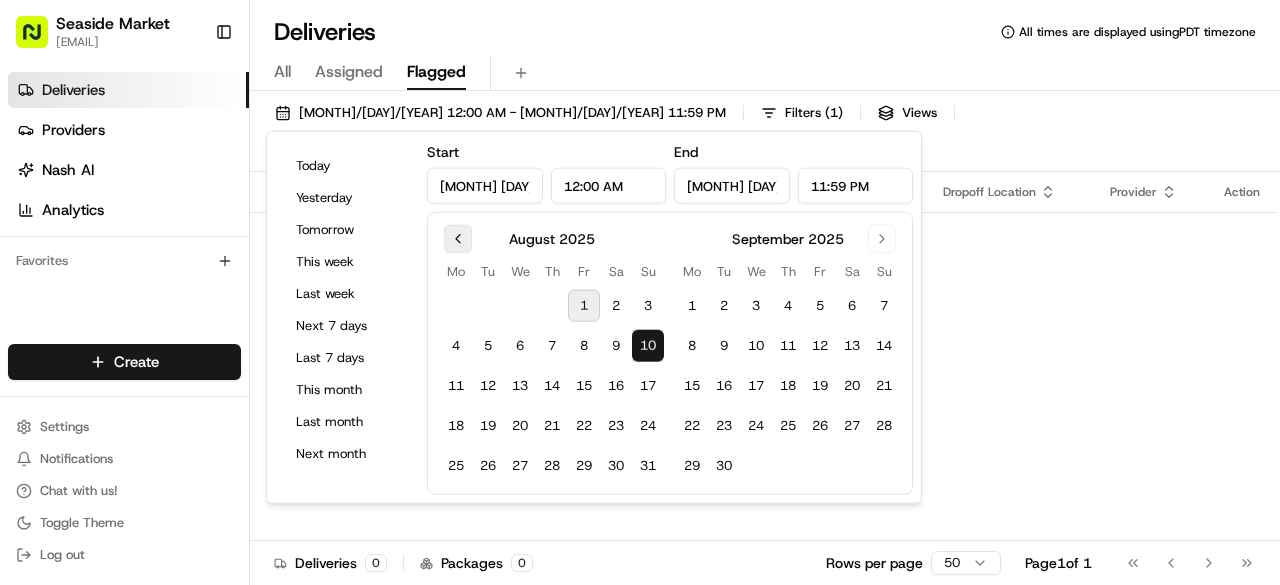 click at bounding box center (458, 239) 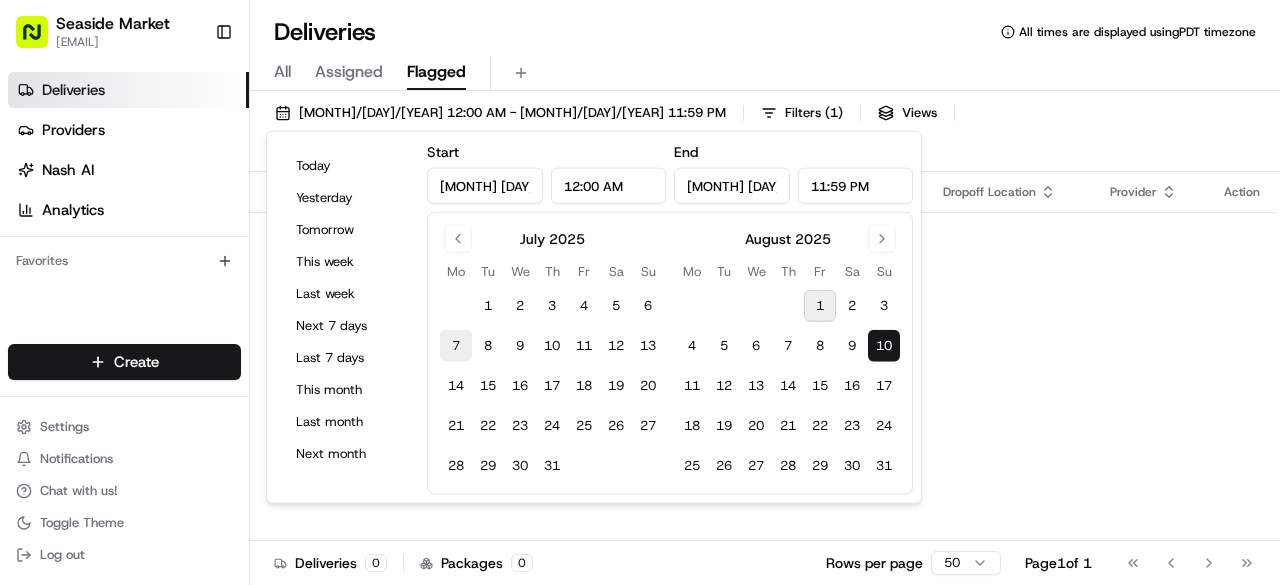 click on "7" at bounding box center (456, 346) 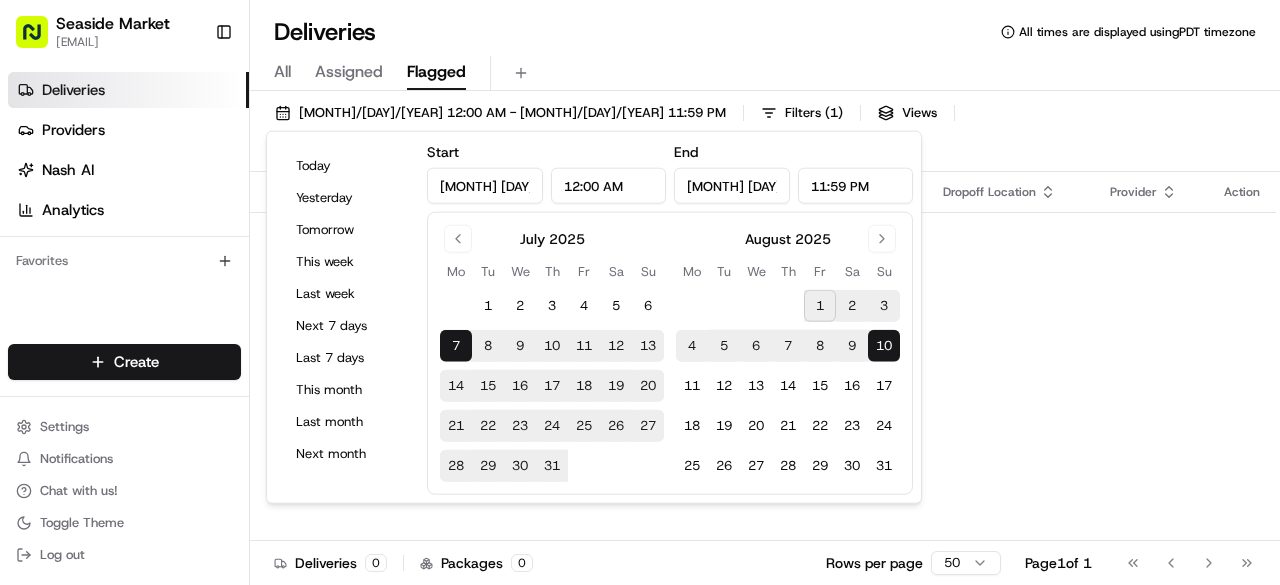 click on "Flag Status Original Pickup Time Pickup Location Original Dropoff Time Dropoff Location Provider Action No results." at bounding box center [763, 374] 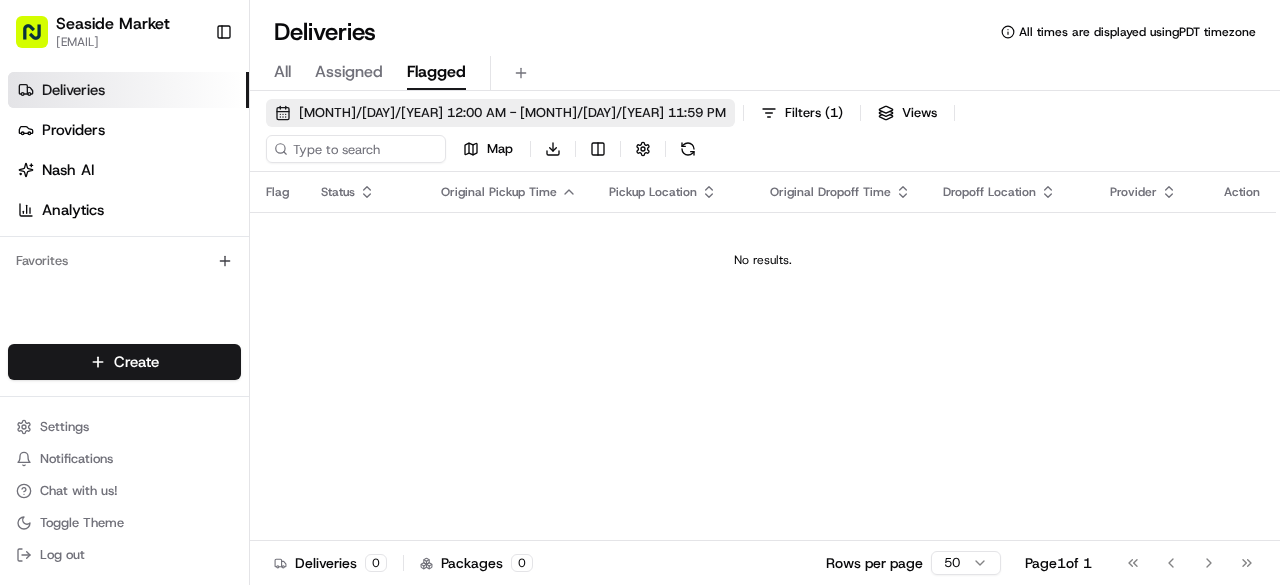 click on "[MONTH]/[DAY]/[YEAR] 12:00 AM - [MONTH]/[DAY]/[YEAR] 11:59 PM" at bounding box center (512, 113) 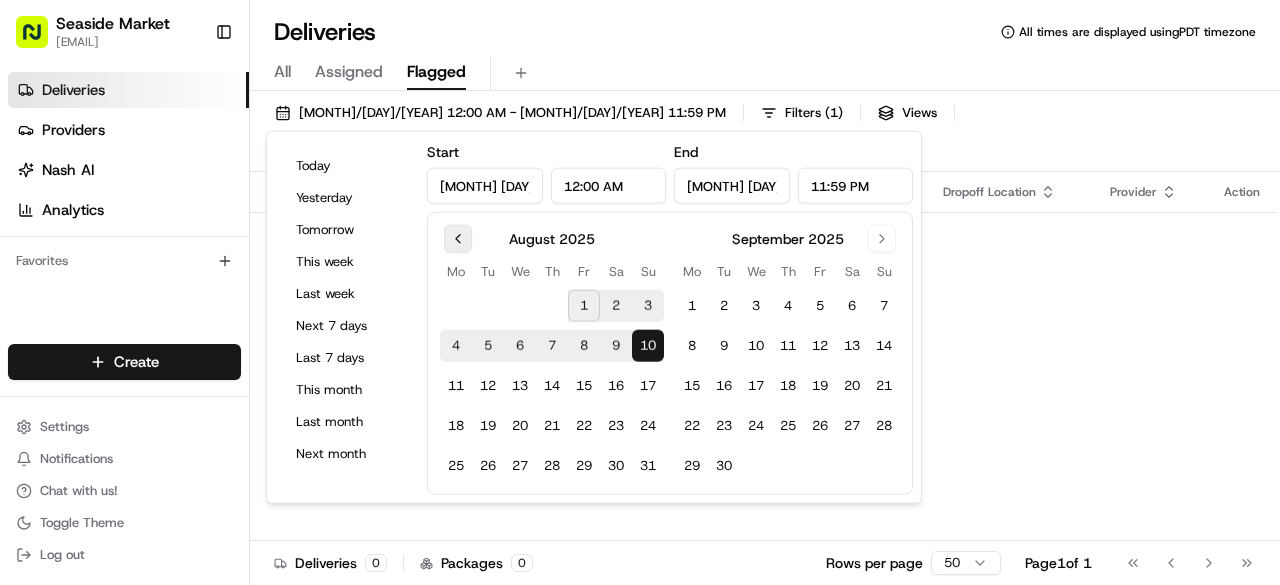 click at bounding box center (458, 239) 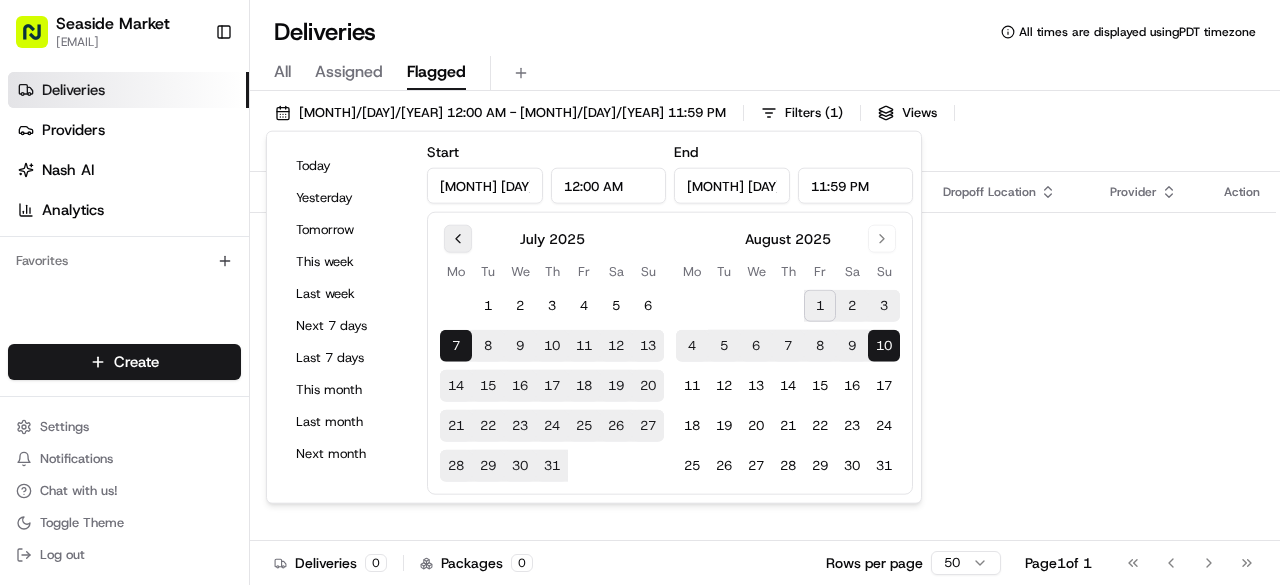 click at bounding box center [458, 239] 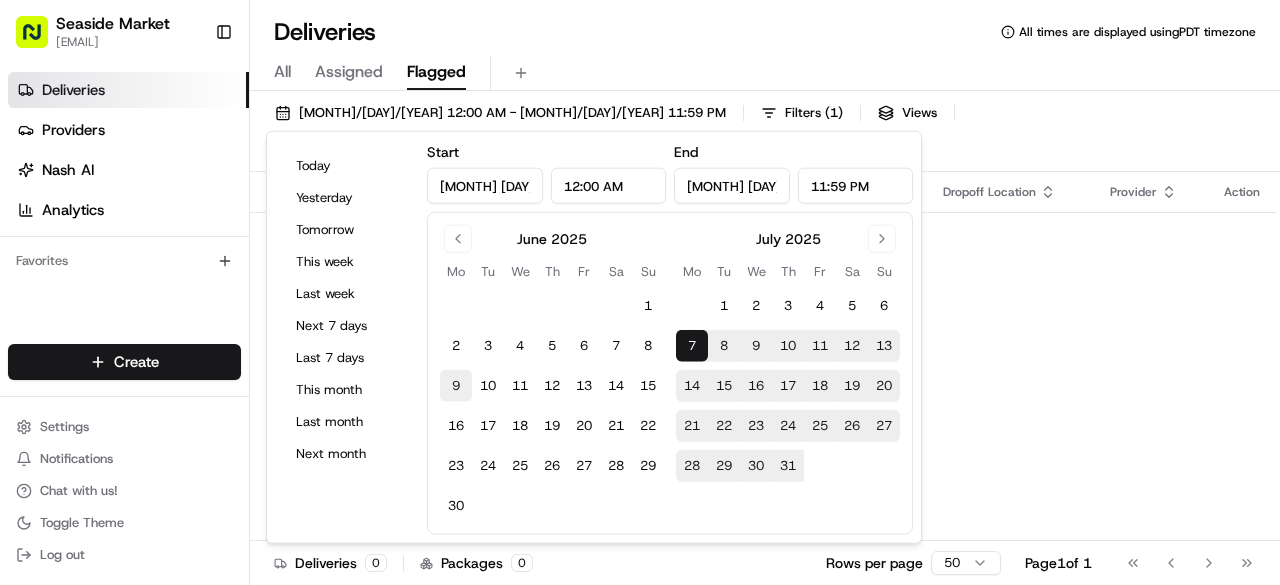 click on "9" at bounding box center [456, 386] 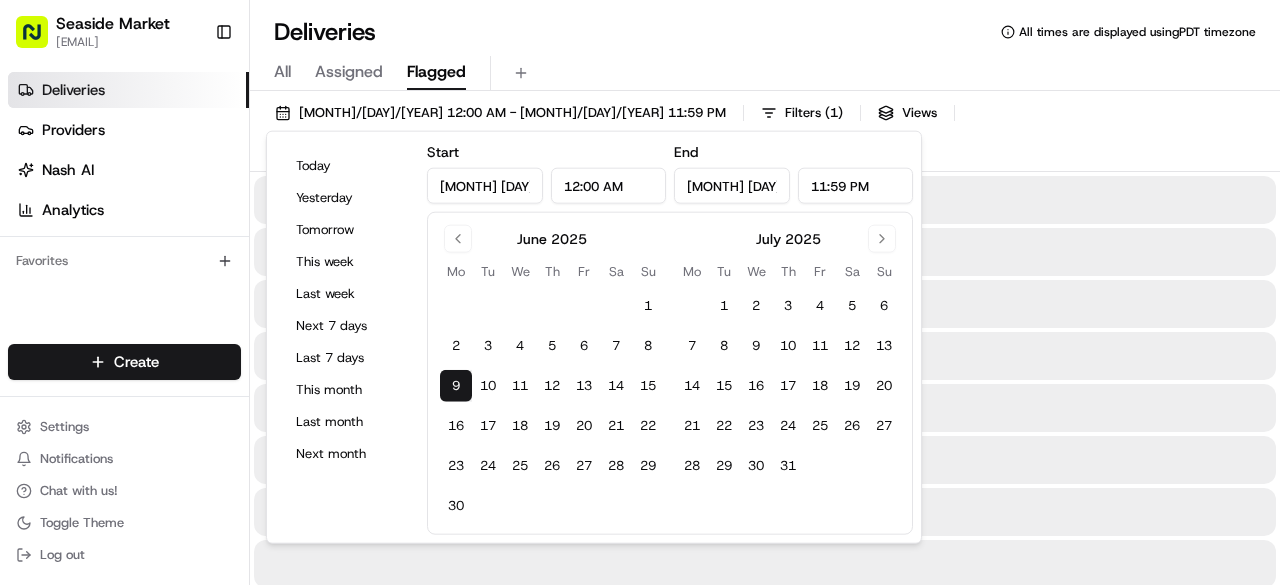 type on "[MONTH] [DAY], [YEAR]" 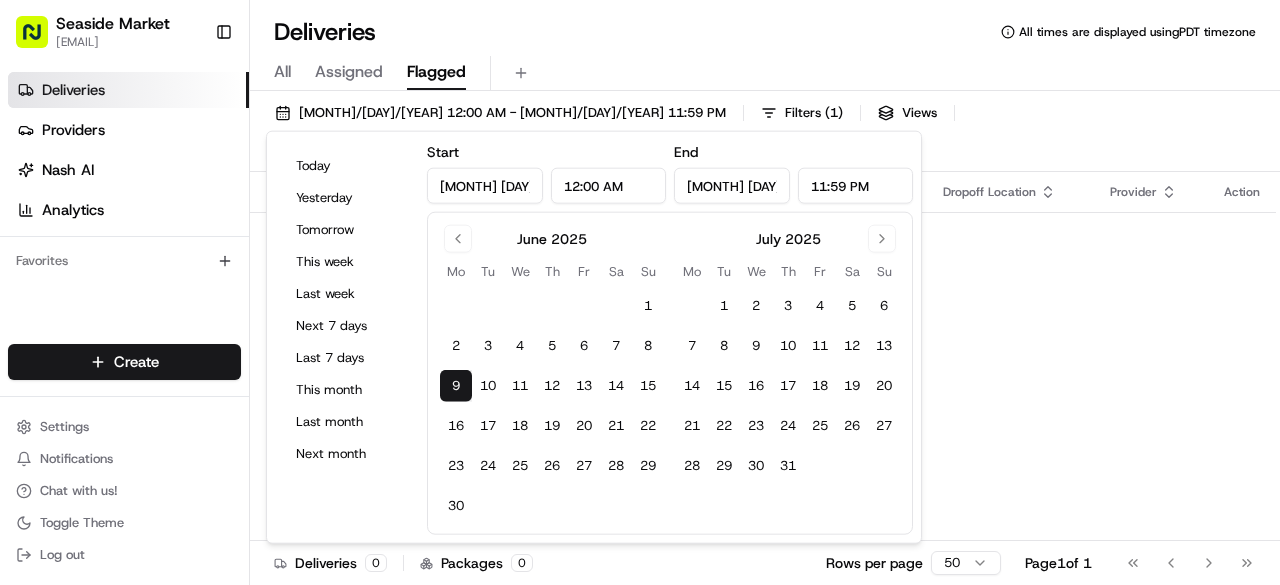 click on "Flag Status Original Pickup Time Pickup Location Original Dropoff Time Dropoff Location Provider Action No results." at bounding box center (763, 374) 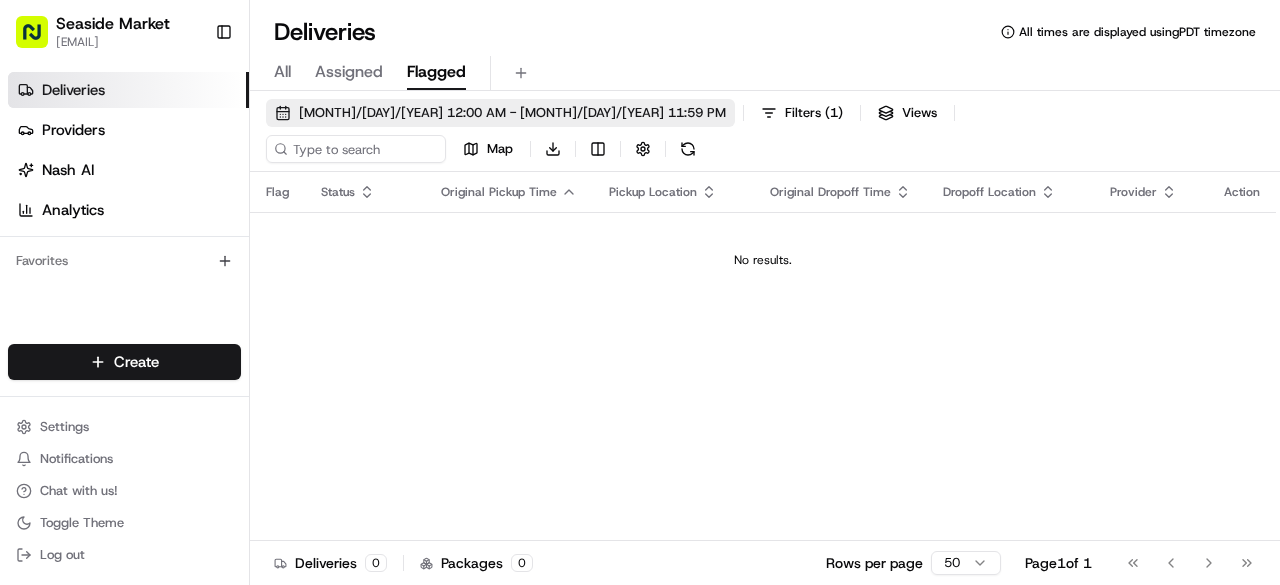 click on "[MONTH]/[DAY]/[YEAR] 12:00 AM - [MONTH]/[DAY]/[YEAR] 11:59 PM" at bounding box center [512, 113] 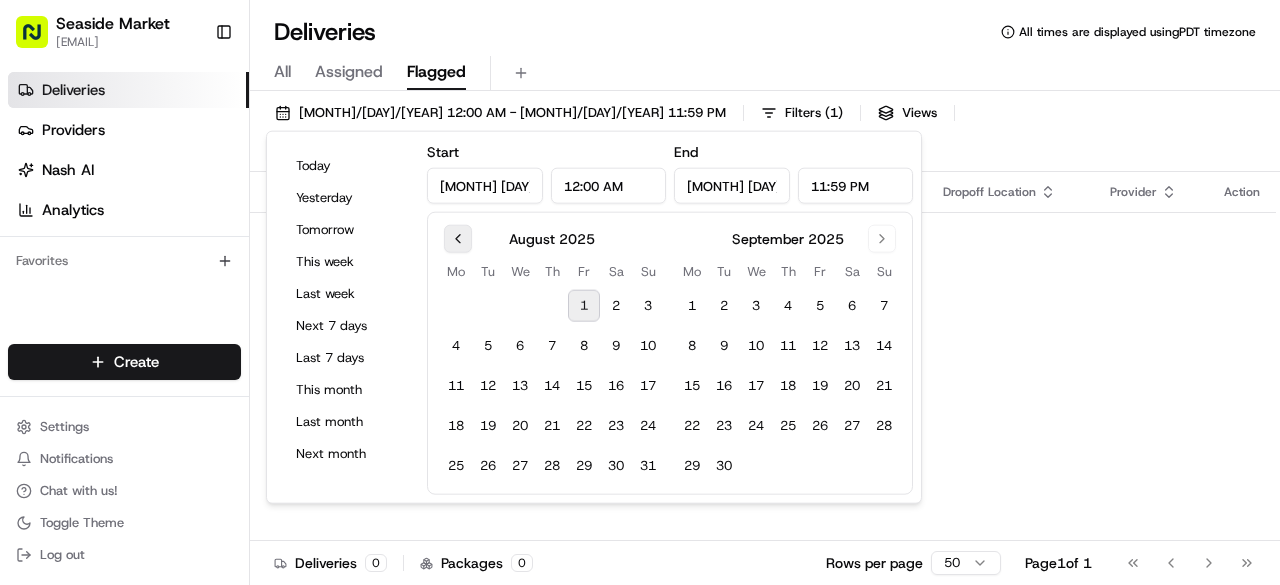 click at bounding box center [458, 239] 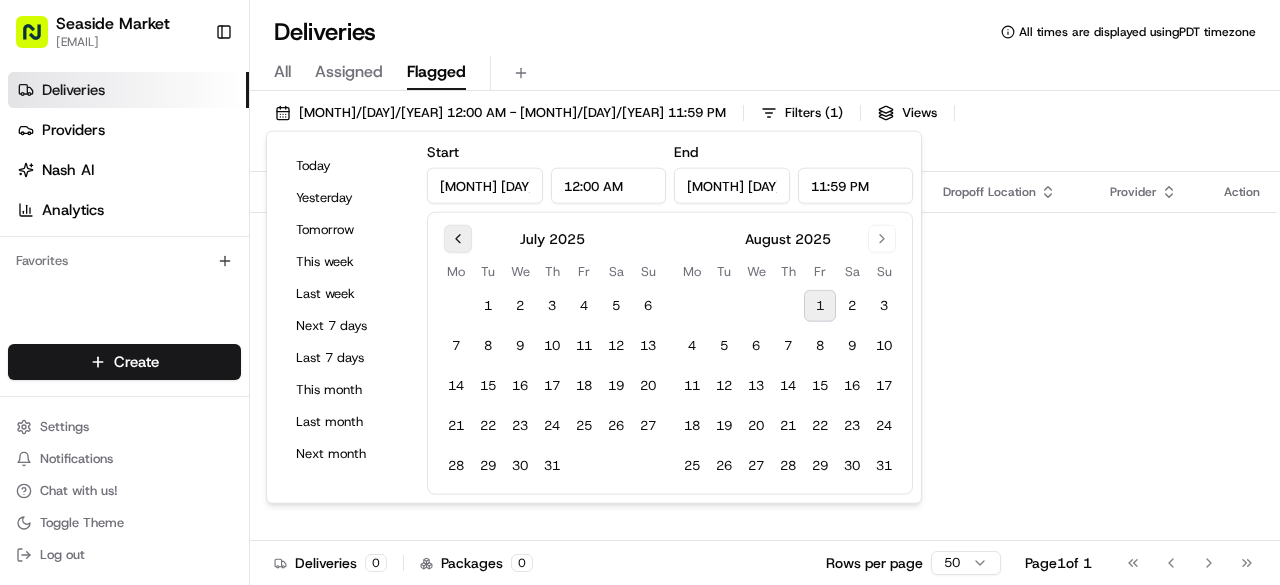drag, startPoint x: 454, startPoint y: 233, endPoint x: 465, endPoint y: 324, distance: 91.66242 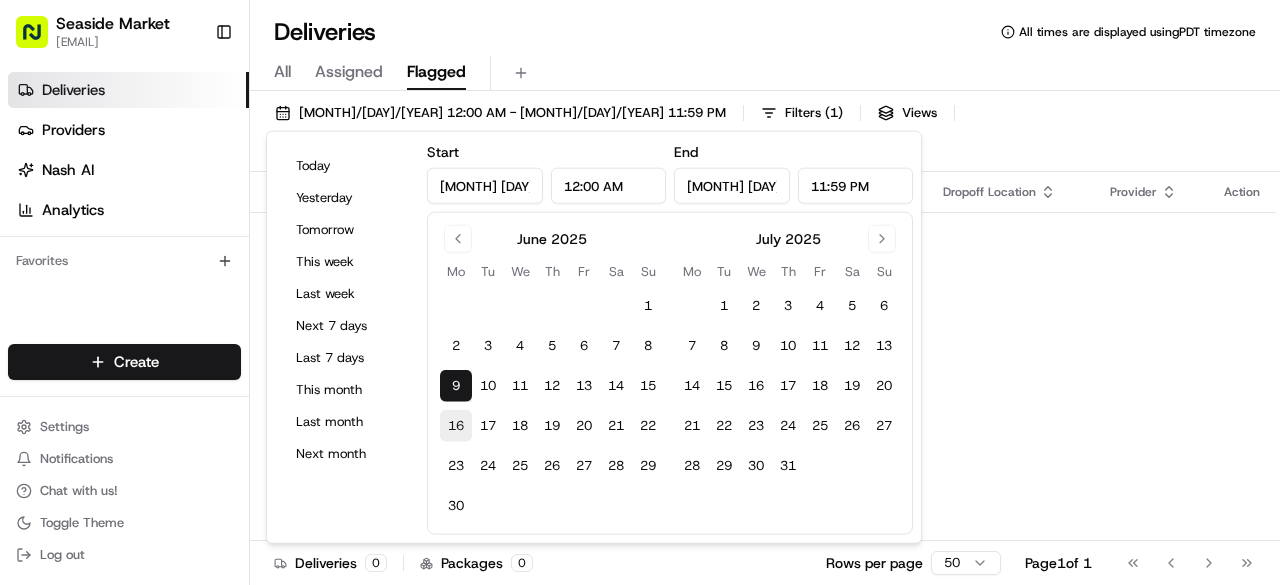 click on "16" at bounding box center (456, 426) 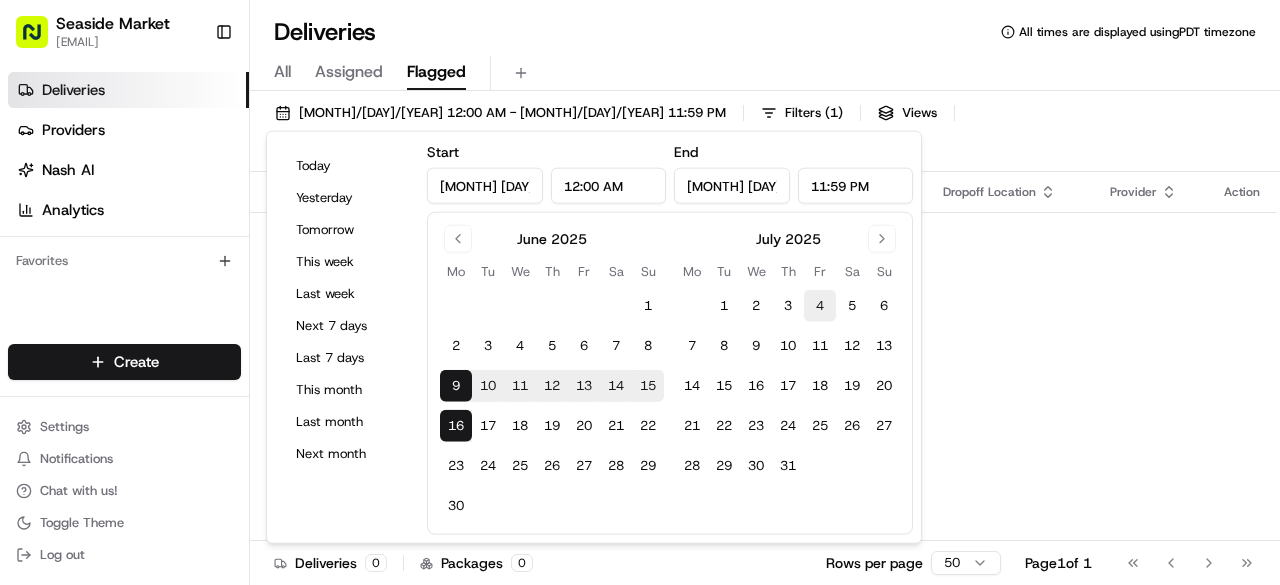 drag, startPoint x: 1000, startPoint y: 315, endPoint x: 831, endPoint y: 299, distance: 169.7557 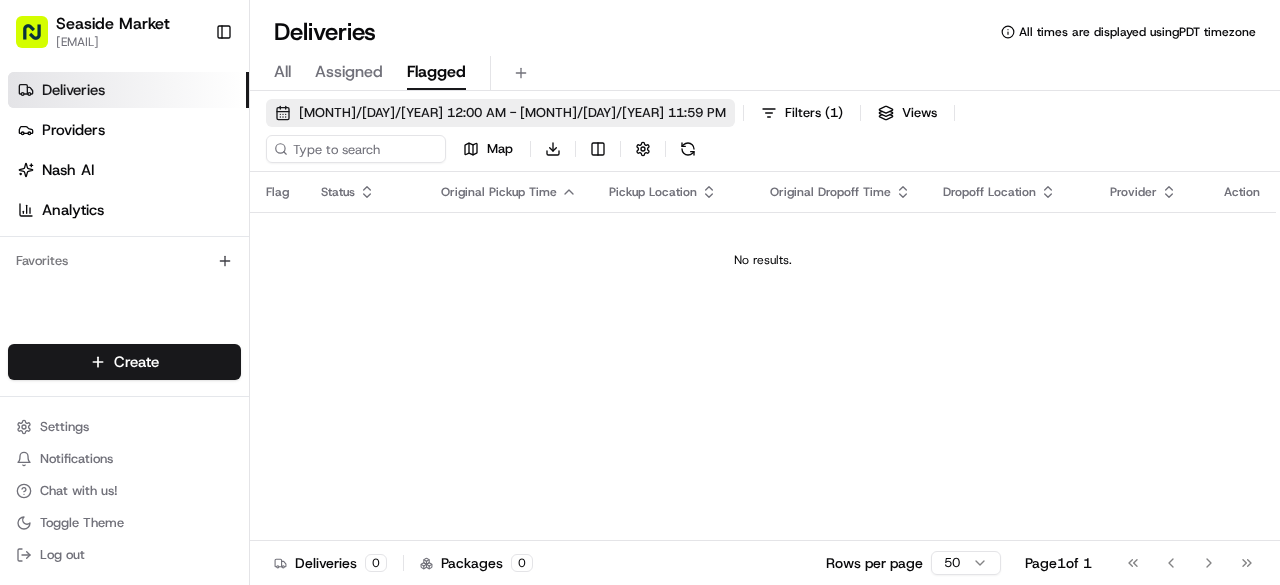 click on "[MONTH]/[DAY]/[YEAR] 12:00 AM - [MONTH]/[DAY]/[YEAR] 11:59 PM" at bounding box center [500, 113] 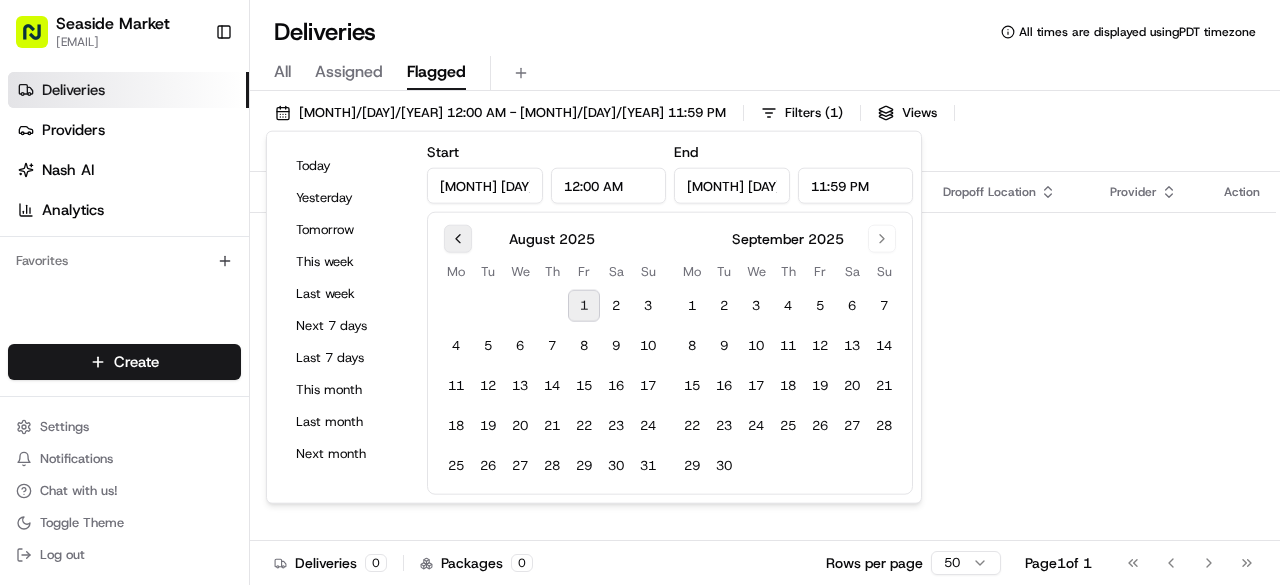click at bounding box center [458, 239] 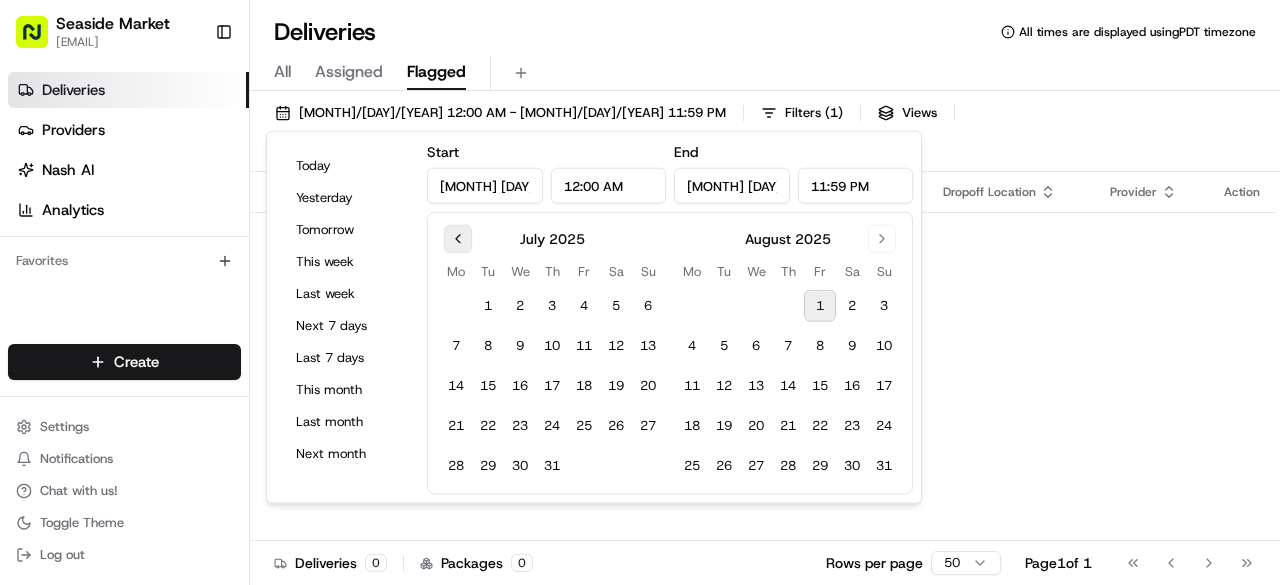 click at bounding box center [458, 239] 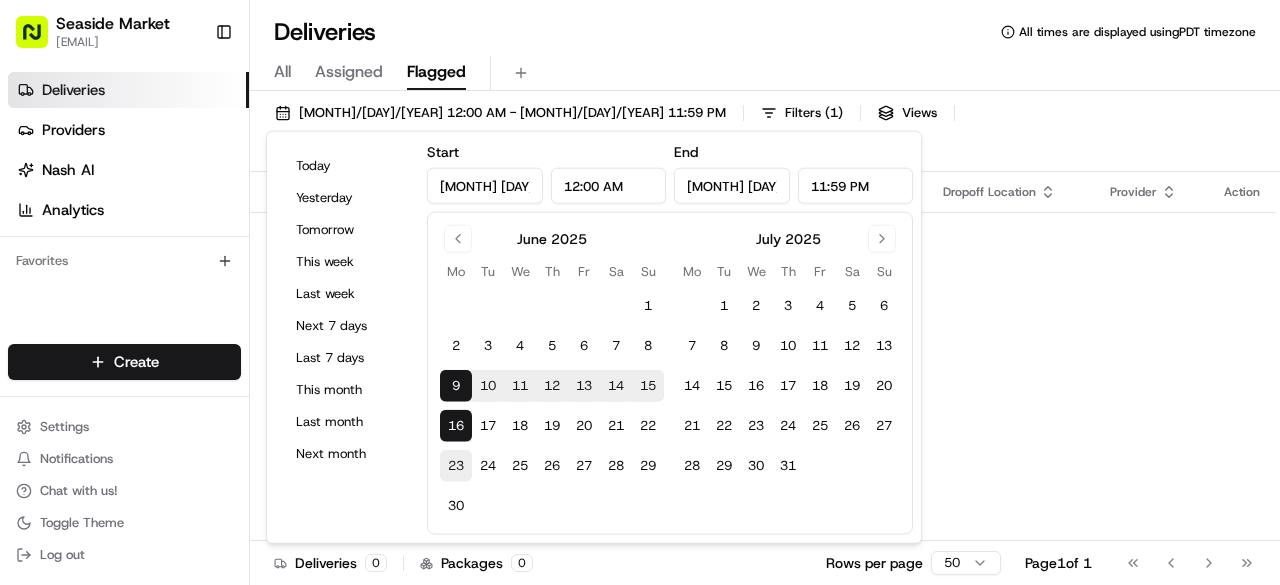 click on "23" at bounding box center (456, 466) 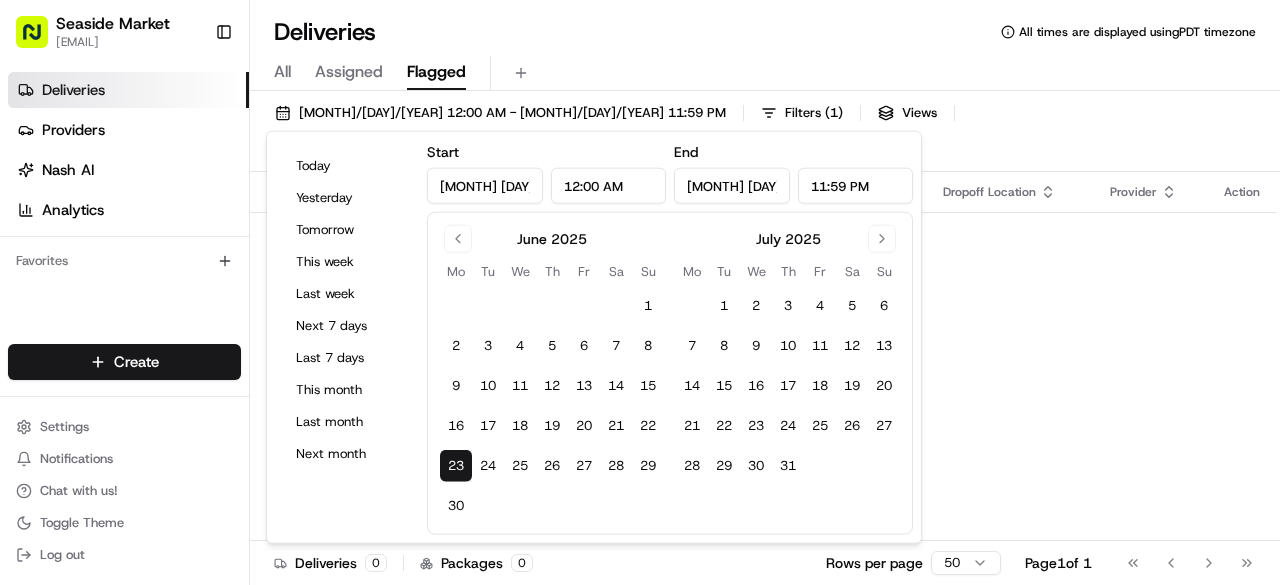 click on "Flag Status Original Pickup Time Pickup Location Original Dropoff Time Dropoff Location Provider Action No results." at bounding box center [763, 374] 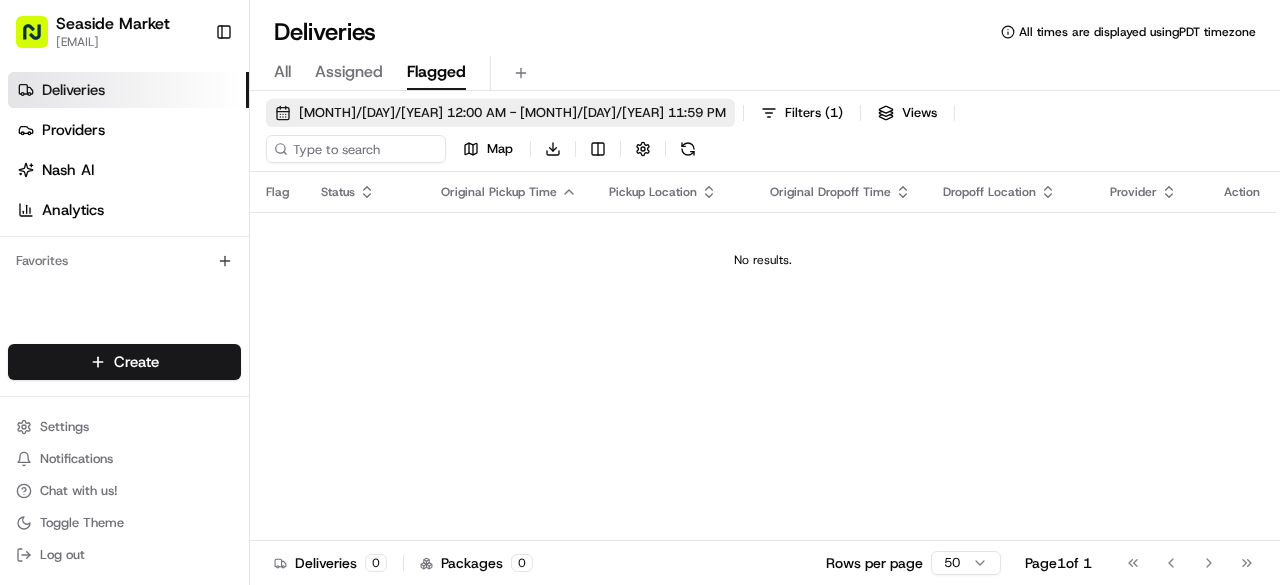 click on "[MONTH]/[DAY]/[YEAR] 12:00 AM - [MONTH]/[DAY]/[YEAR] 11:59 PM" at bounding box center (512, 113) 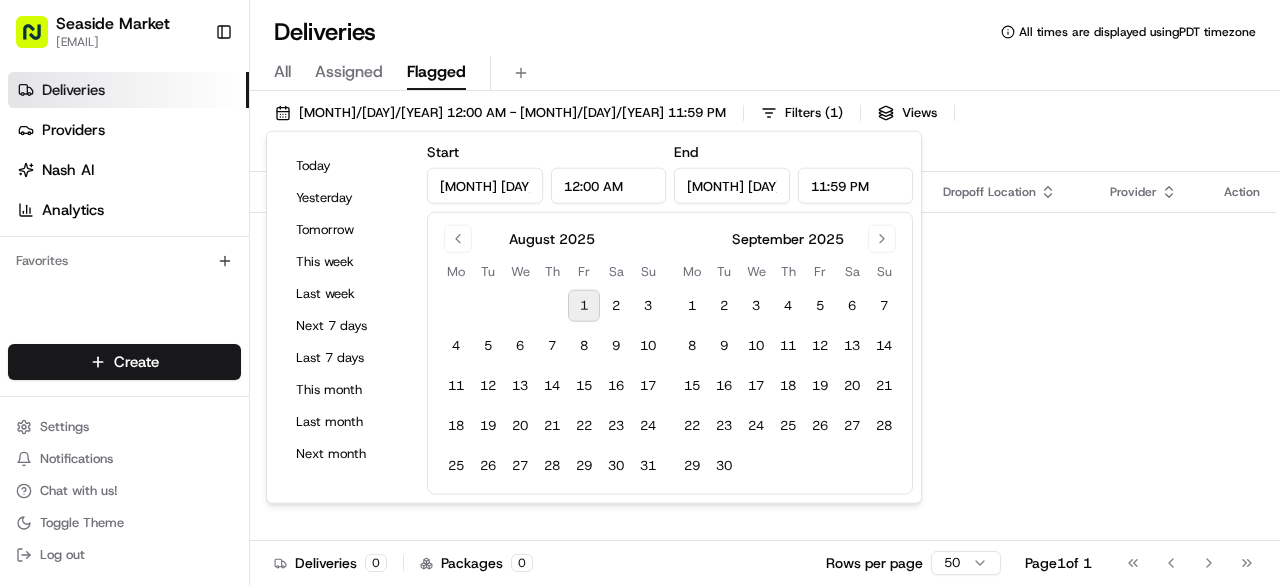 click on "August [YEAR] Mo Tu We Th Fr Sa Su 1 2 3 4 5 6 7 8 9 10 11 12 13 14 15 16 17 18 19 20 21 22 23 24 25 26 27 28 29 30 31 September [YEAR] Mo Tu We Th Fr Sa Su 1 2 3 4 5 6 7 8 9 10 11 12 13 14 15 16 17 18 19 20 21 22 23 24 25 26 27 28 29 30" at bounding box center (670, 353) 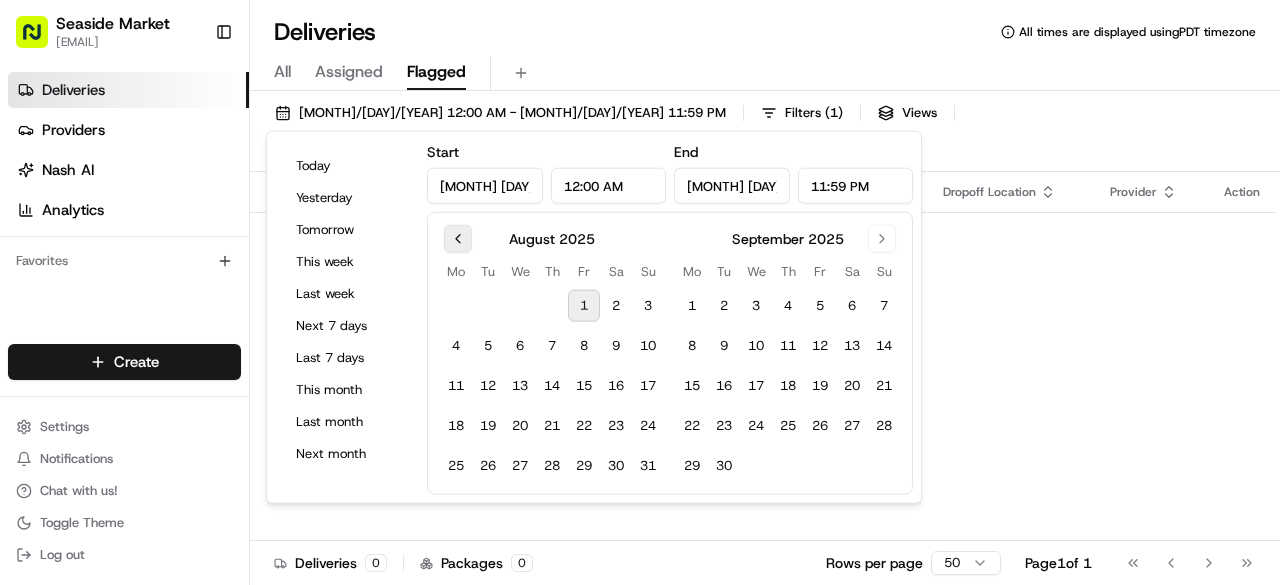 click at bounding box center [458, 239] 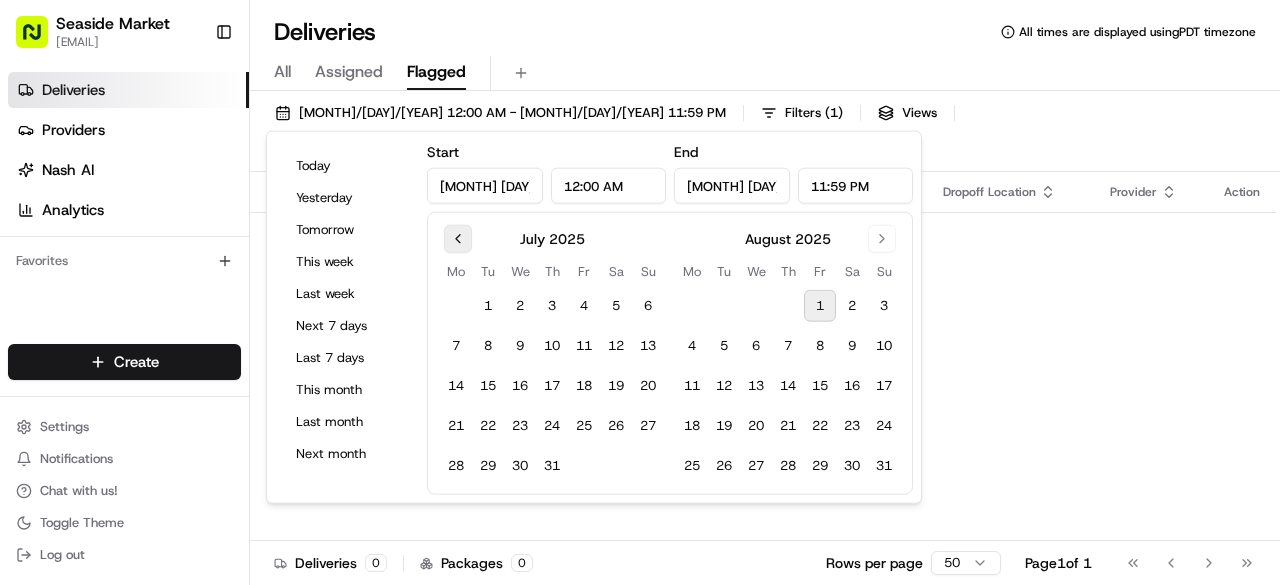 click at bounding box center (458, 239) 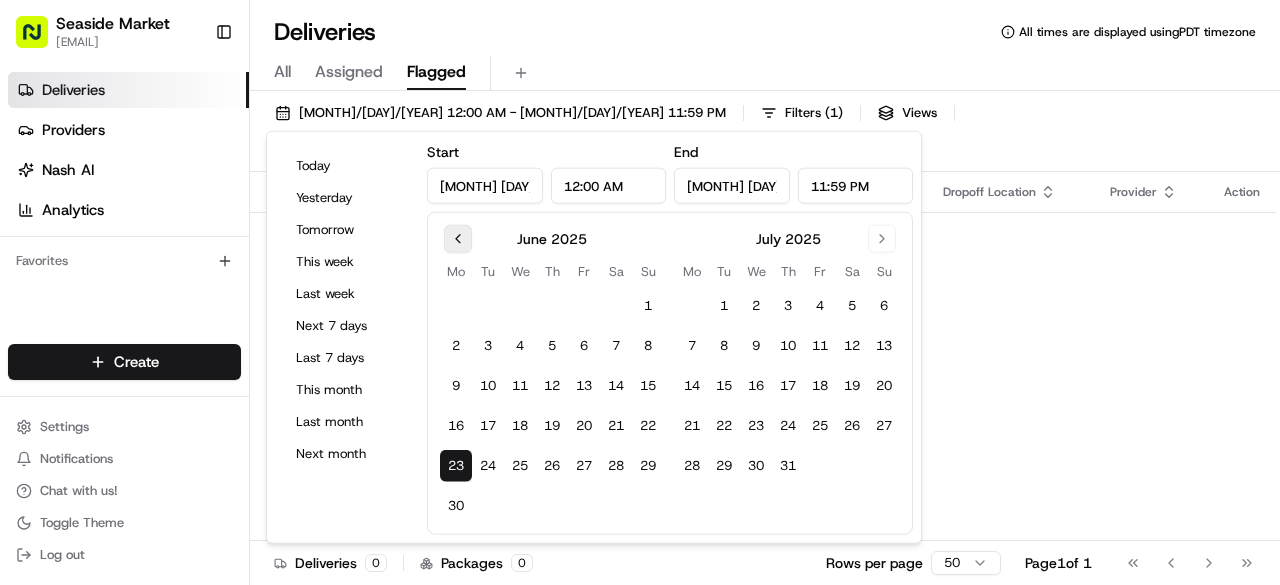 click at bounding box center (458, 239) 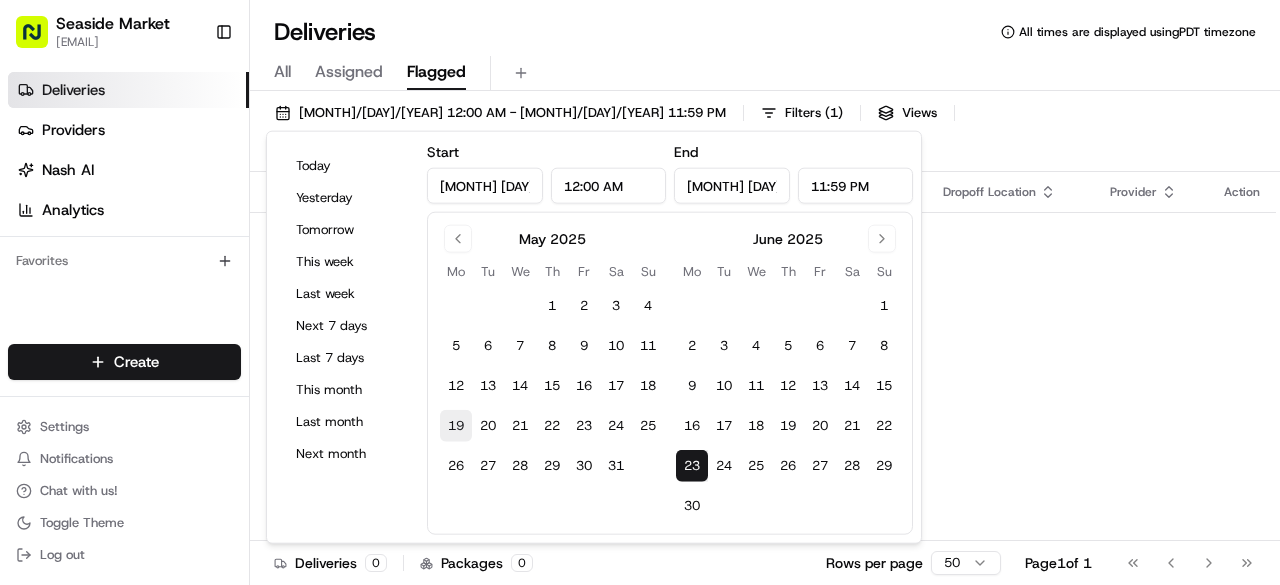 click on "19" at bounding box center (456, 426) 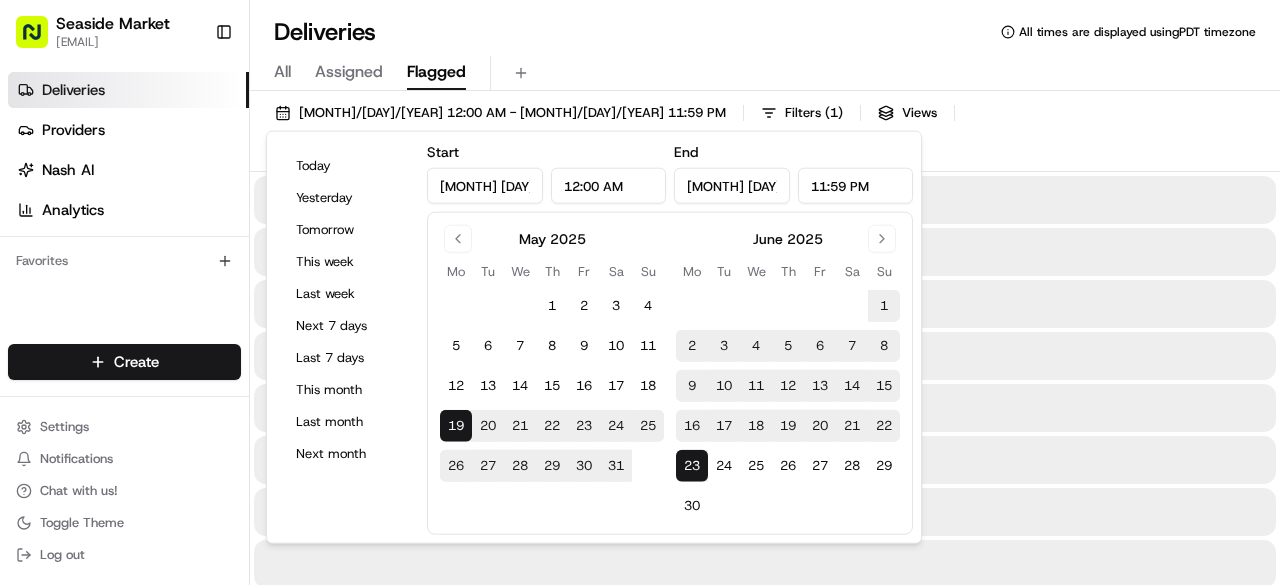 type on "[MONTH] [DAY], [YEAR]" 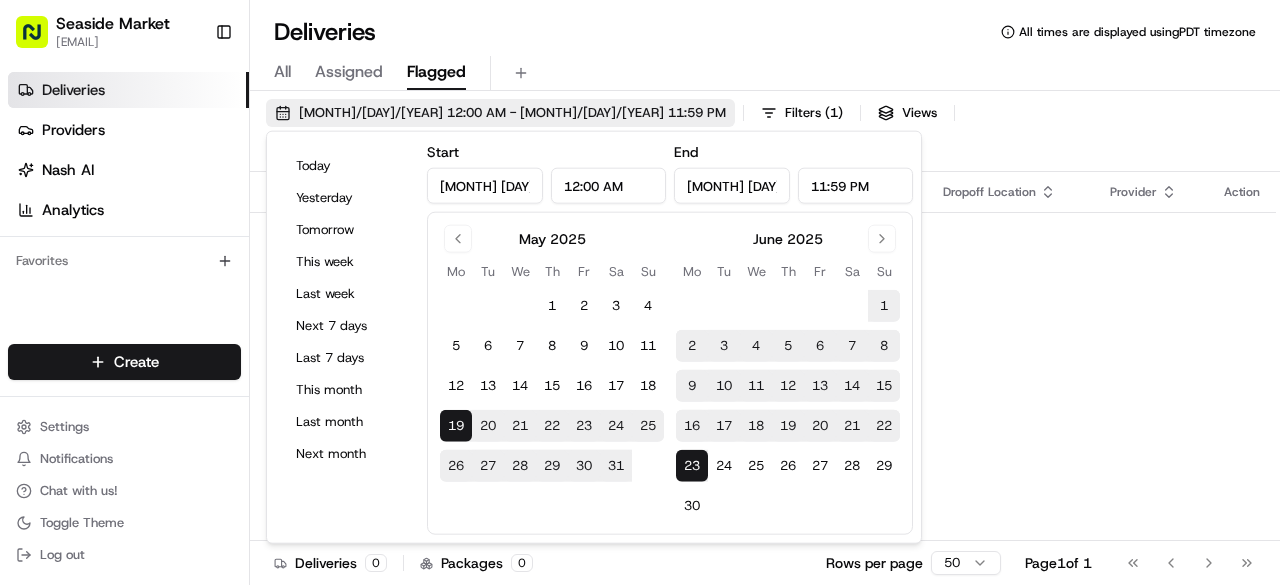 click on "[MONTH]/[DAY]/[YEAR] 12:00 AM - [MONTH]/[DAY]/[YEAR] 11:59 PM" at bounding box center (512, 113) 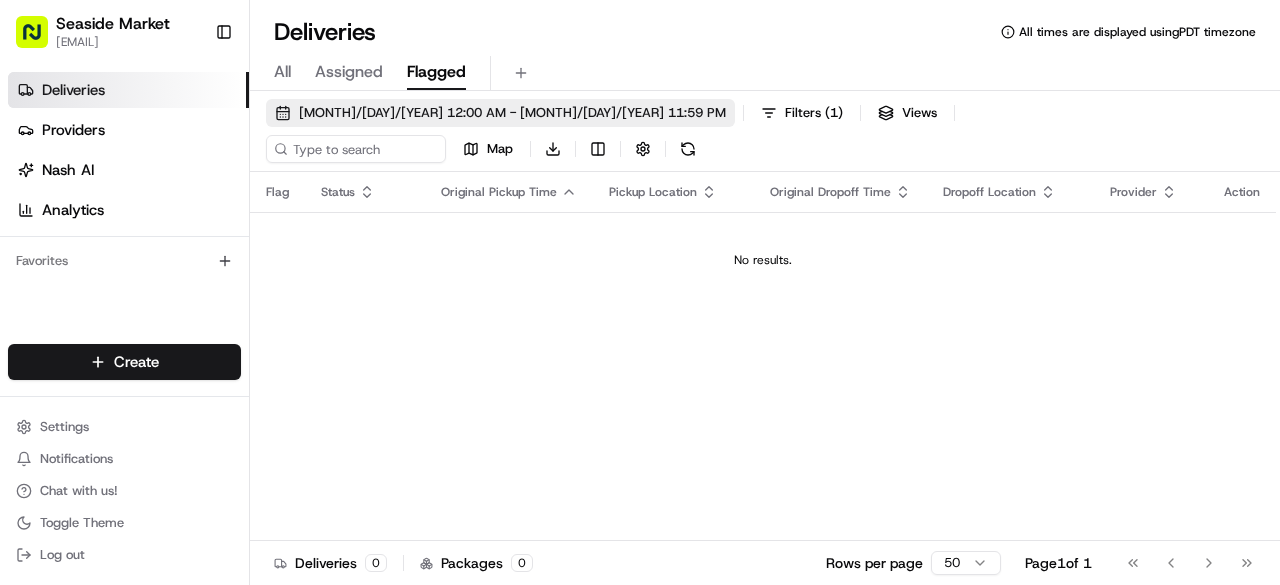 click on "[MONTH]/[DAY]/[YEAR] 12:00 AM - [MONTH]/[DAY]/[YEAR] 11:59 PM" at bounding box center [500, 113] 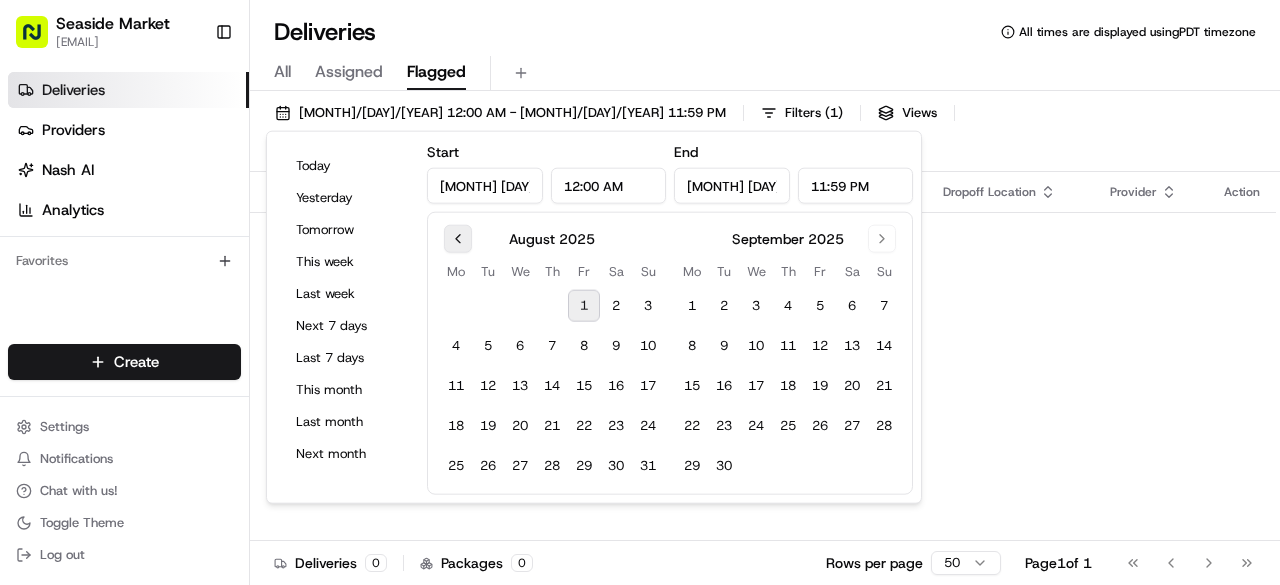 click at bounding box center (458, 239) 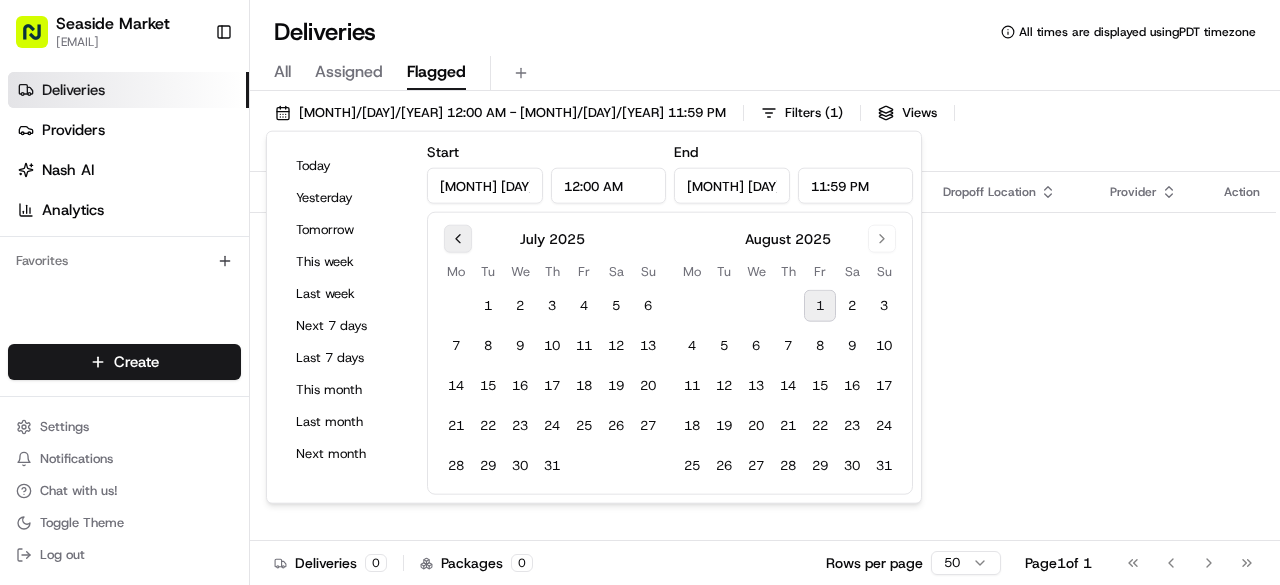 click at bounding box center [458, 239] 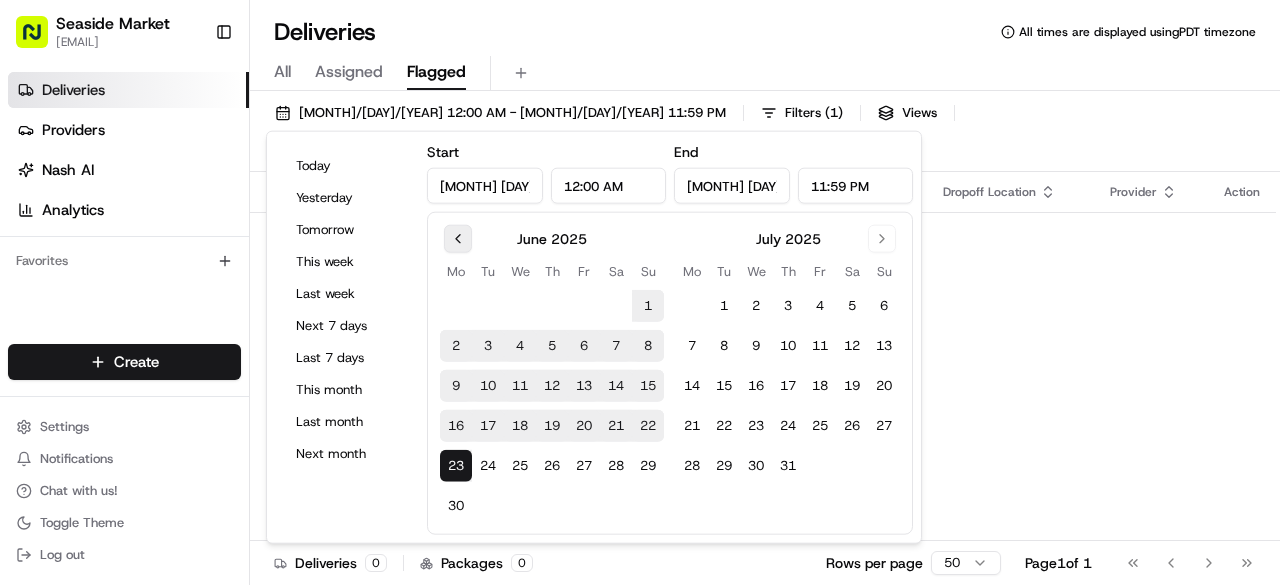 click at bounding box center [458, 239] 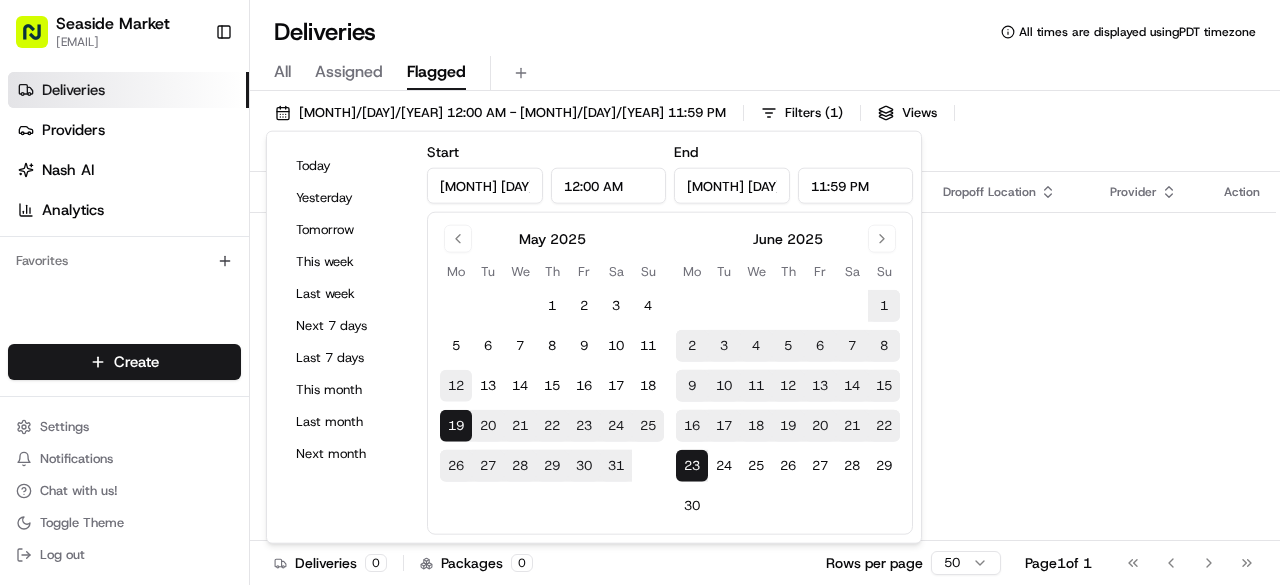 click on "12" at bounding box center (456, 386) 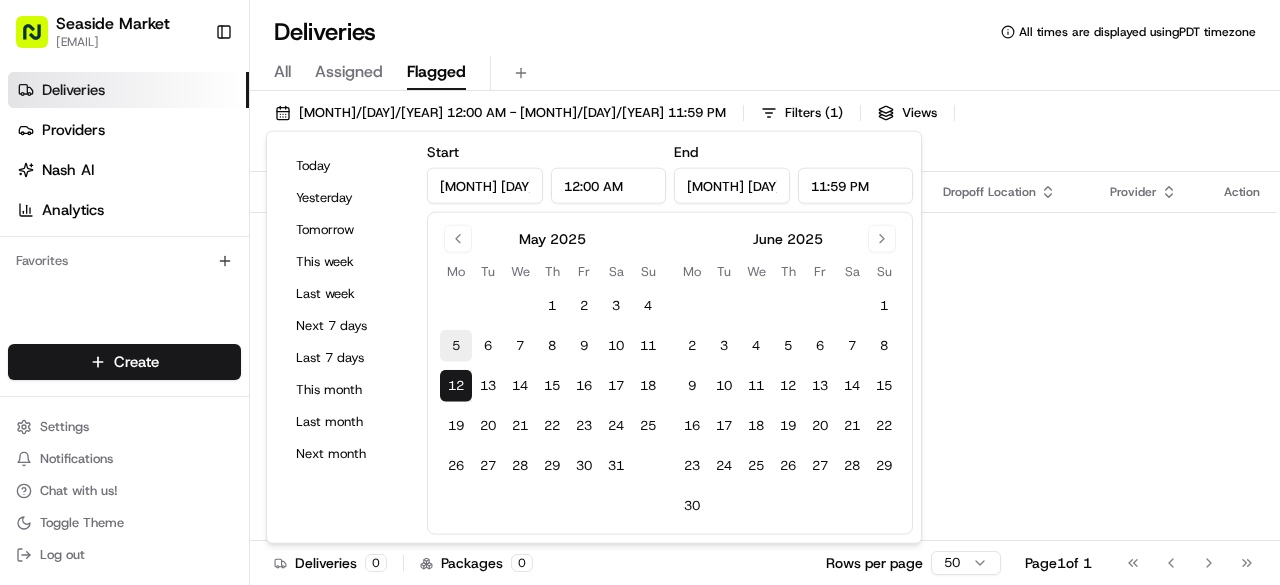 click on "5" at bounding box center [456, 346] 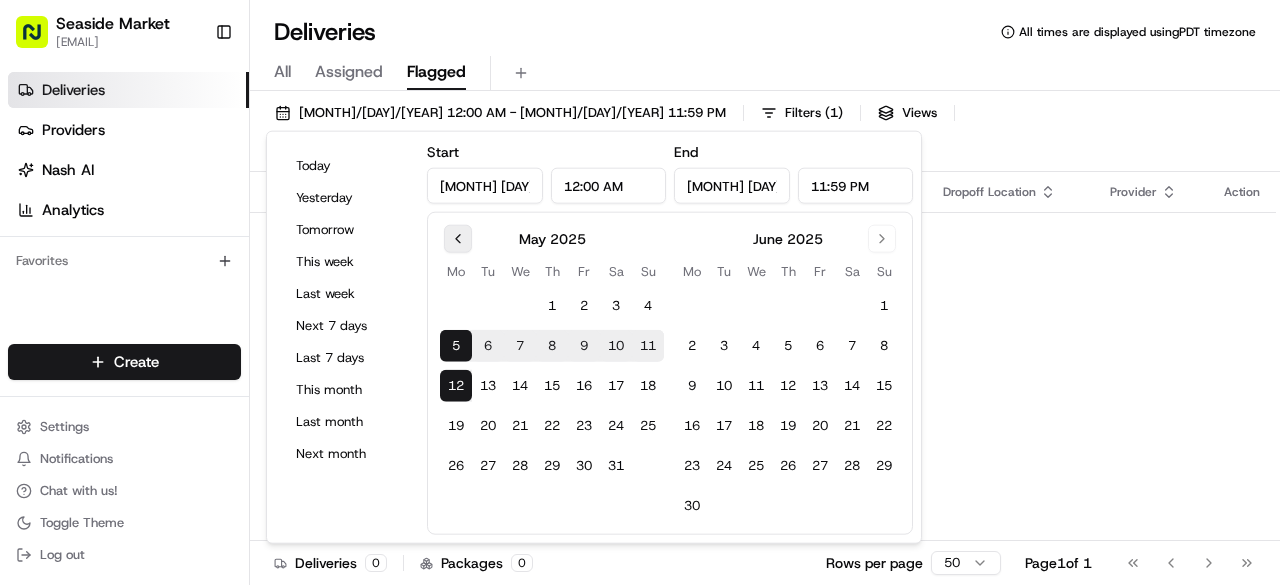 click at bounding box center (458, 239) 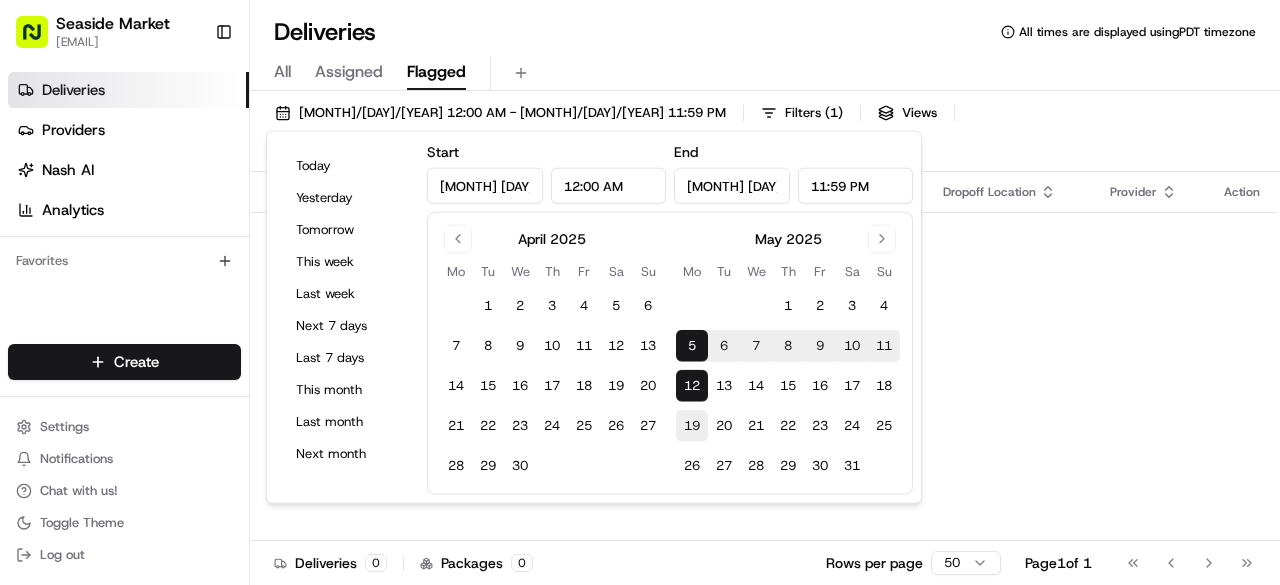 click on "19" at bounding box center [692, 426] 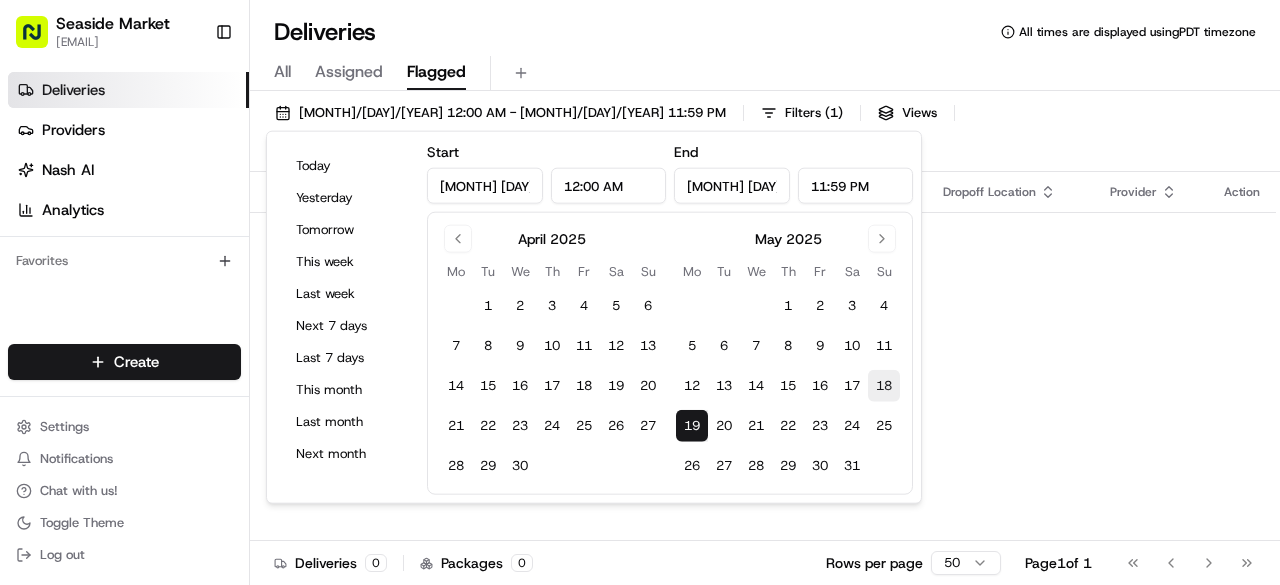 click on "18" at bounding box center (884, 386) 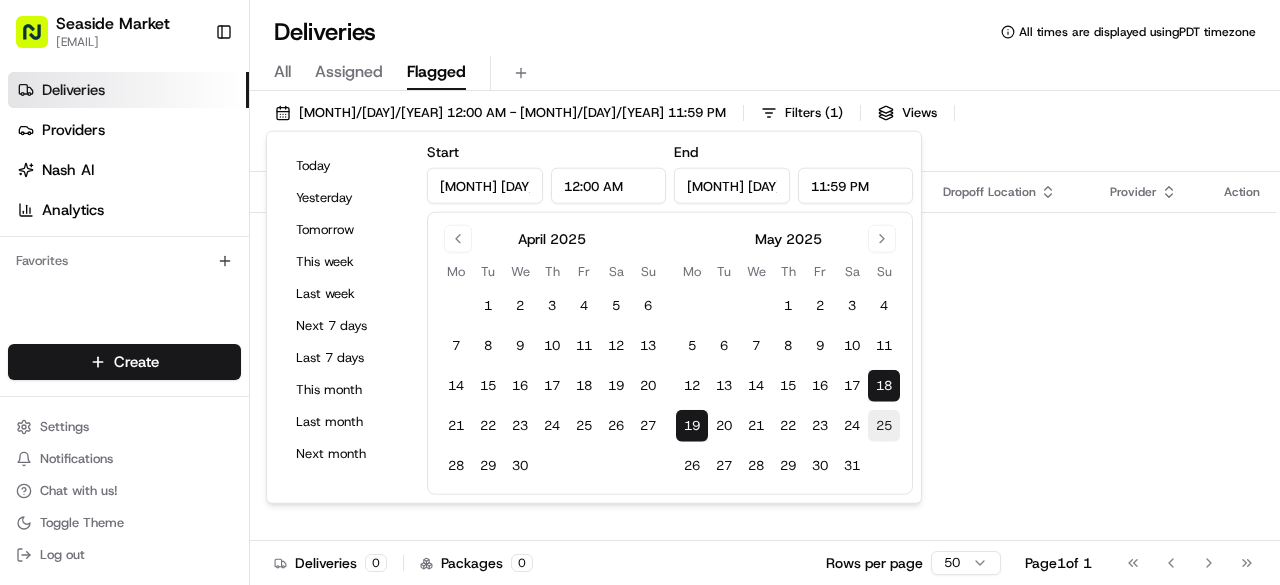 click on "25" at bounding box center [884, 426] 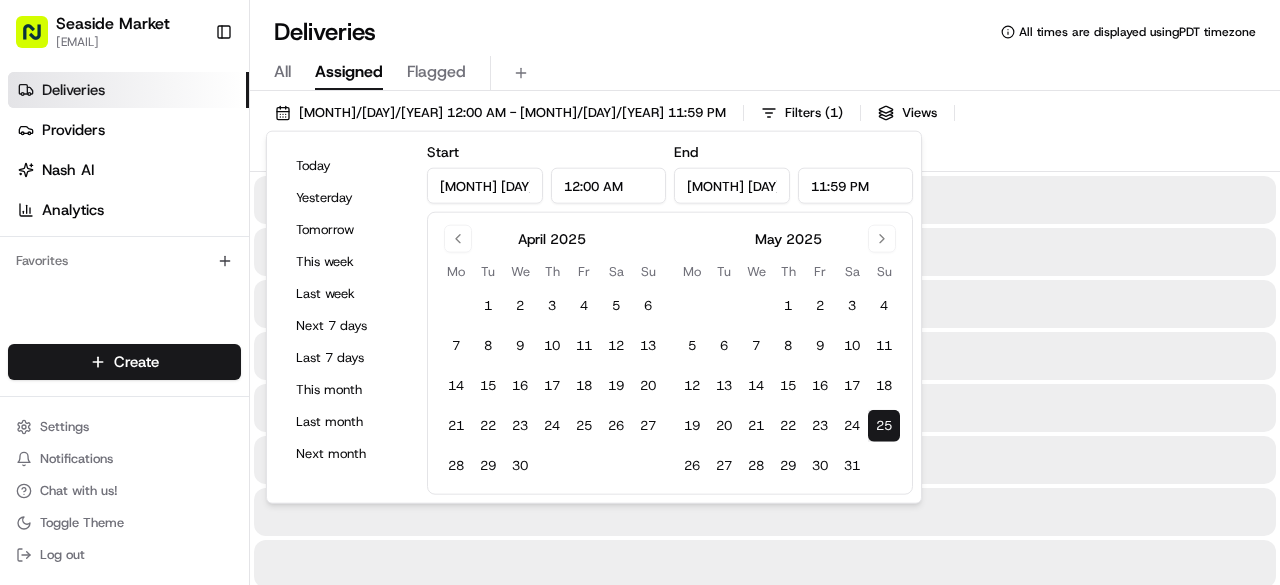 click on "Assigned" at bounding box center (349, 72) 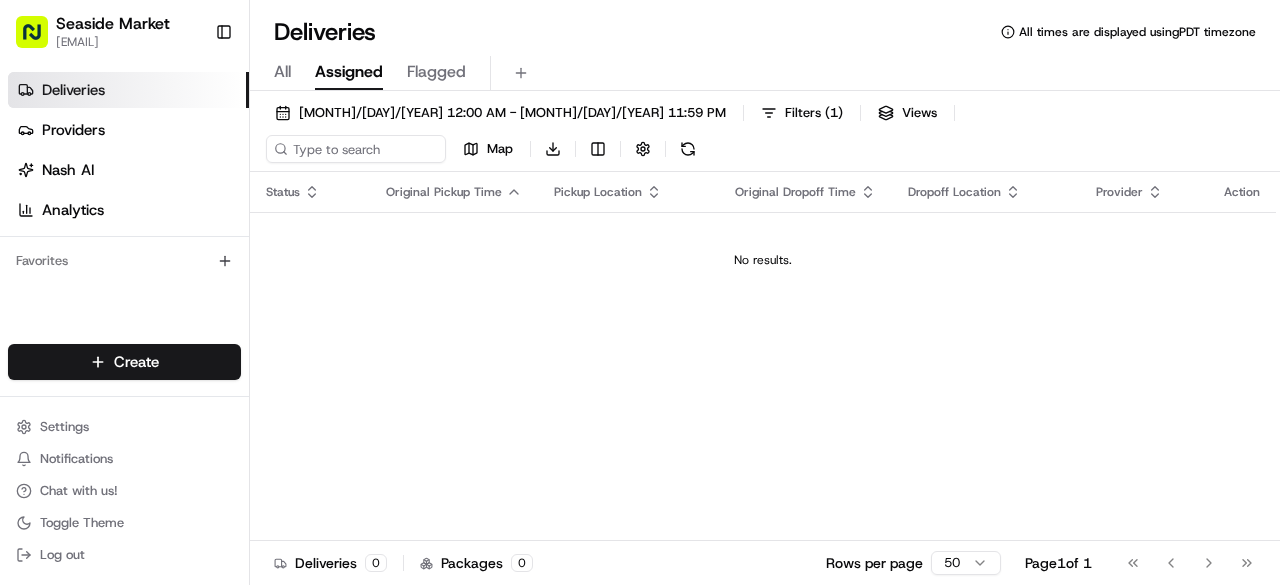 click on "Original Pickup Time" at bounding box center (444, 192) 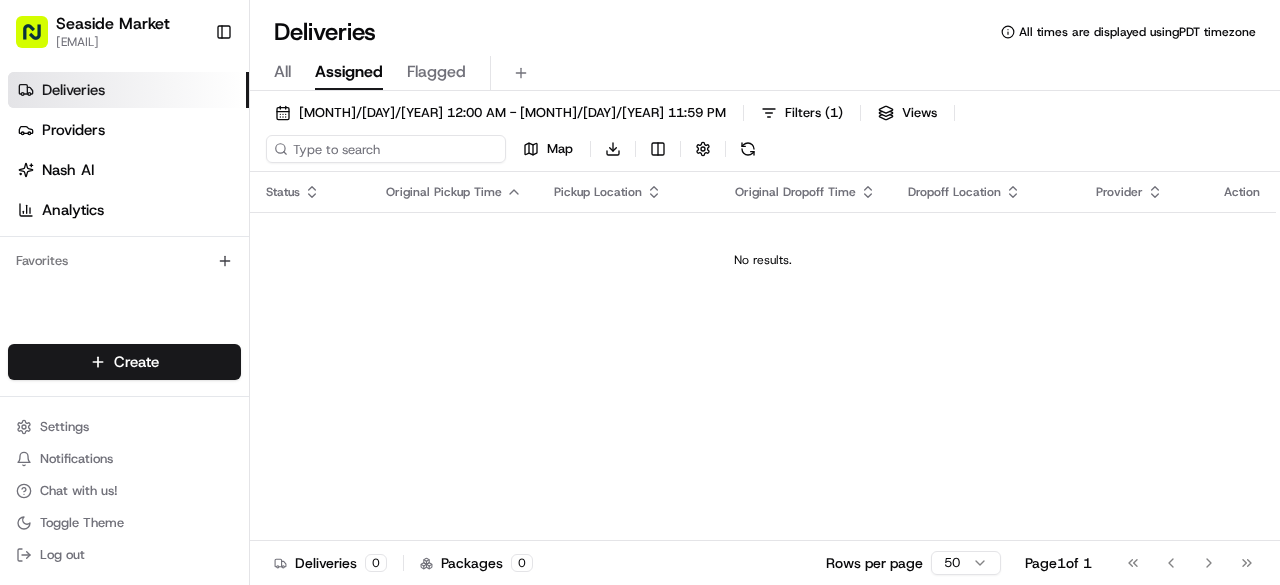 click at bounding box center (386, 149) 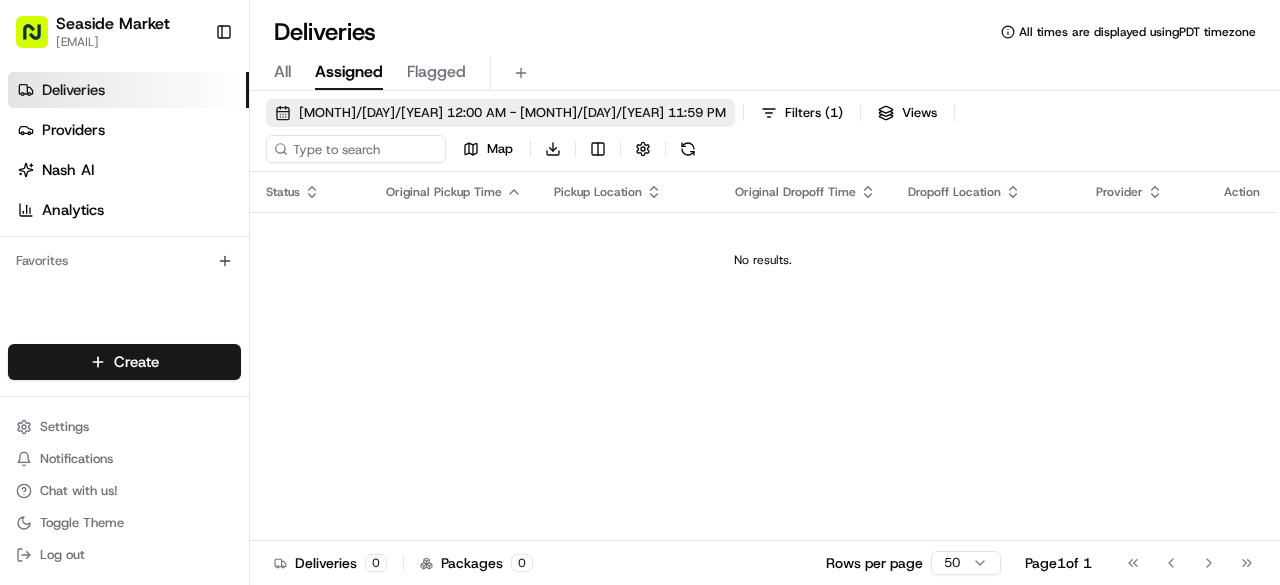 click on "[MONTH]/[DAY]/[YEAR] 12:00 AM - [MONTH]/[DAY]/[YEAR] 11:59 PM" at bounding box center [512, 113] 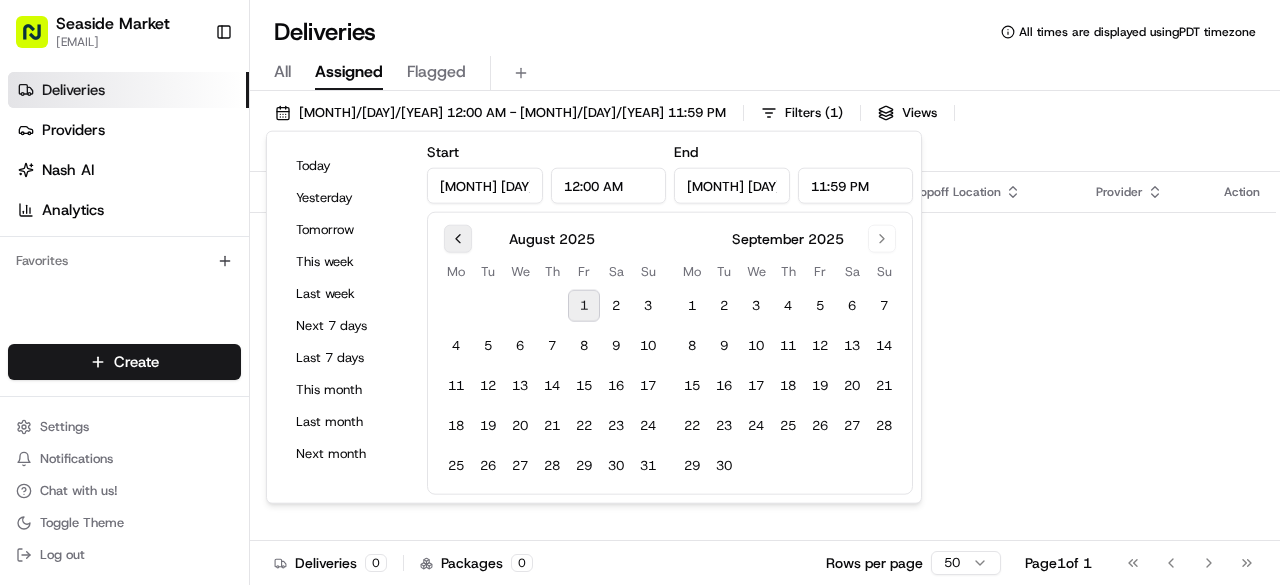 click at bounding box center [458, 239] 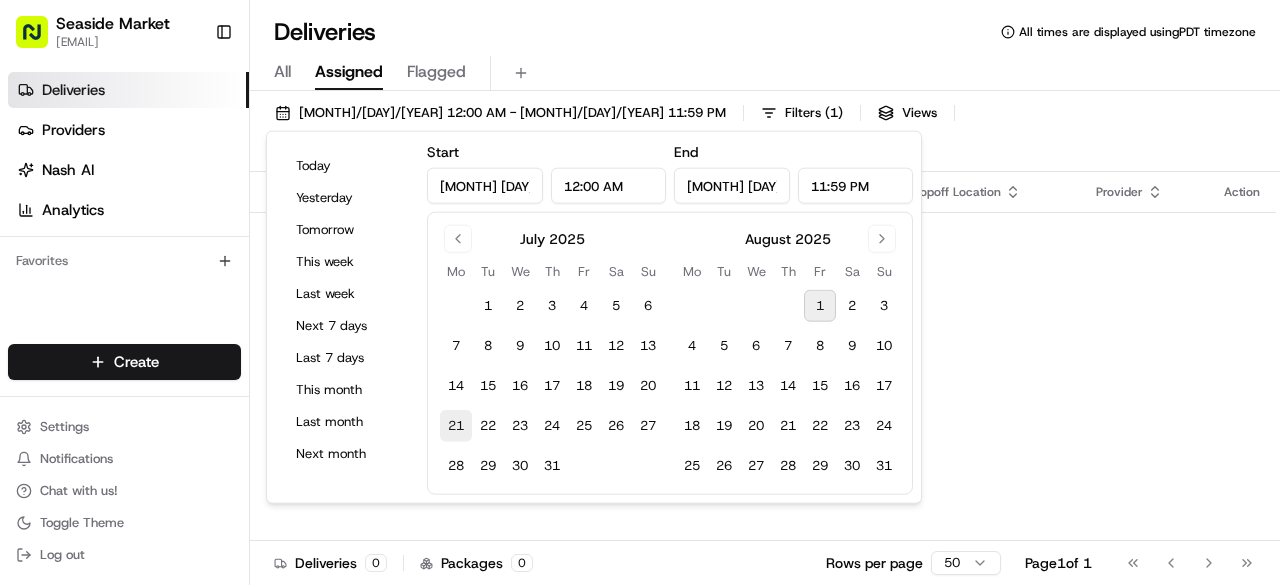 click on "21" at bounding box center (456, 426) 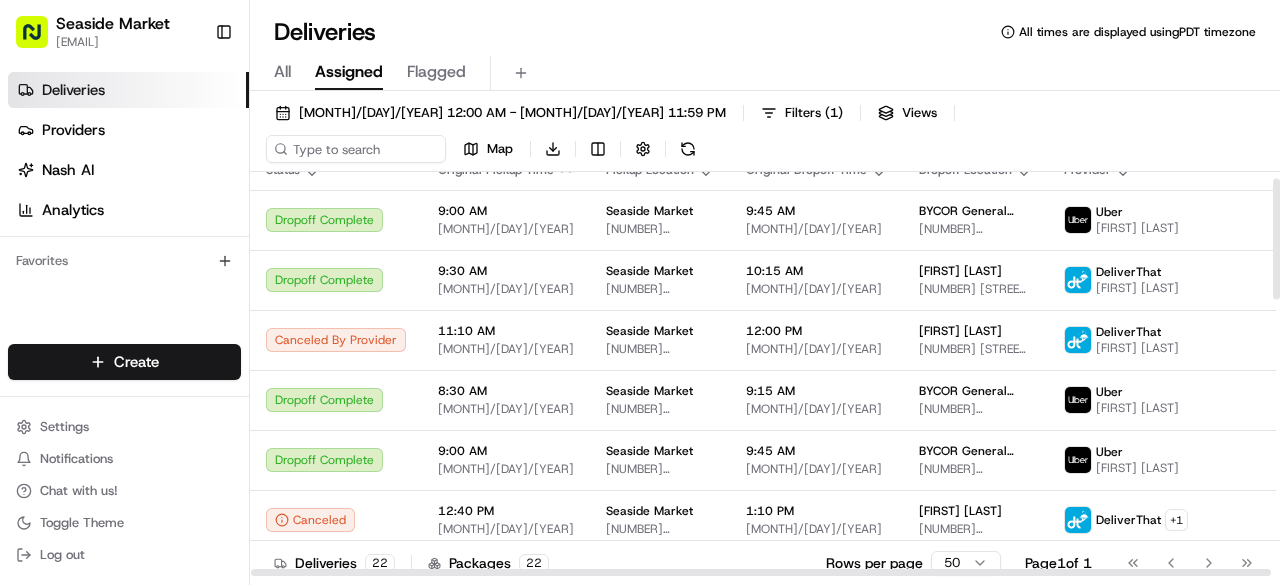 scroll, scrollTop: 0, scrollLeft: 0, axis: both 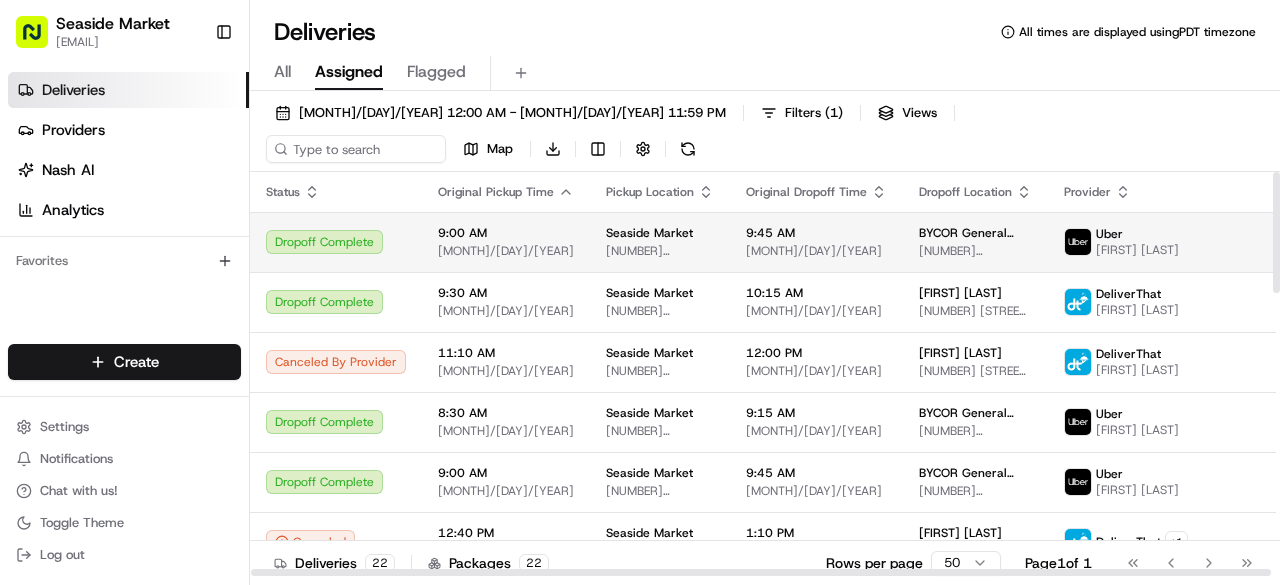click on "[HOUR]:[MINUTE] [MONTH]/[DAY]/[YEAR]" at bounding box center [506, 242] 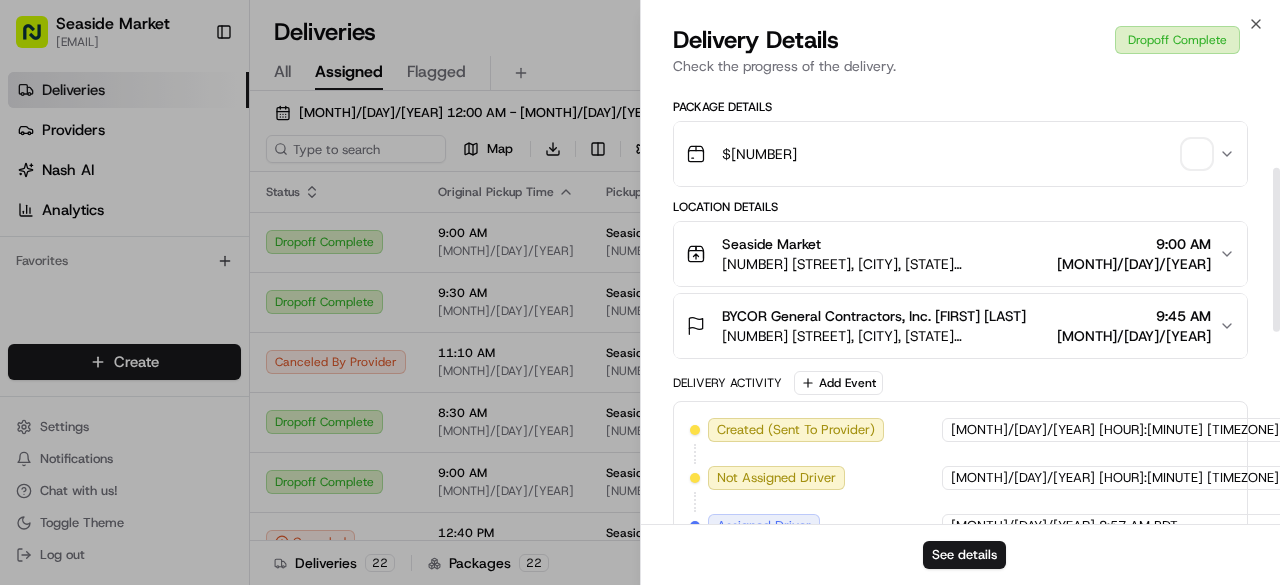 scroll, scrollTop: 400, scrollLeft: 0, axis: vertical 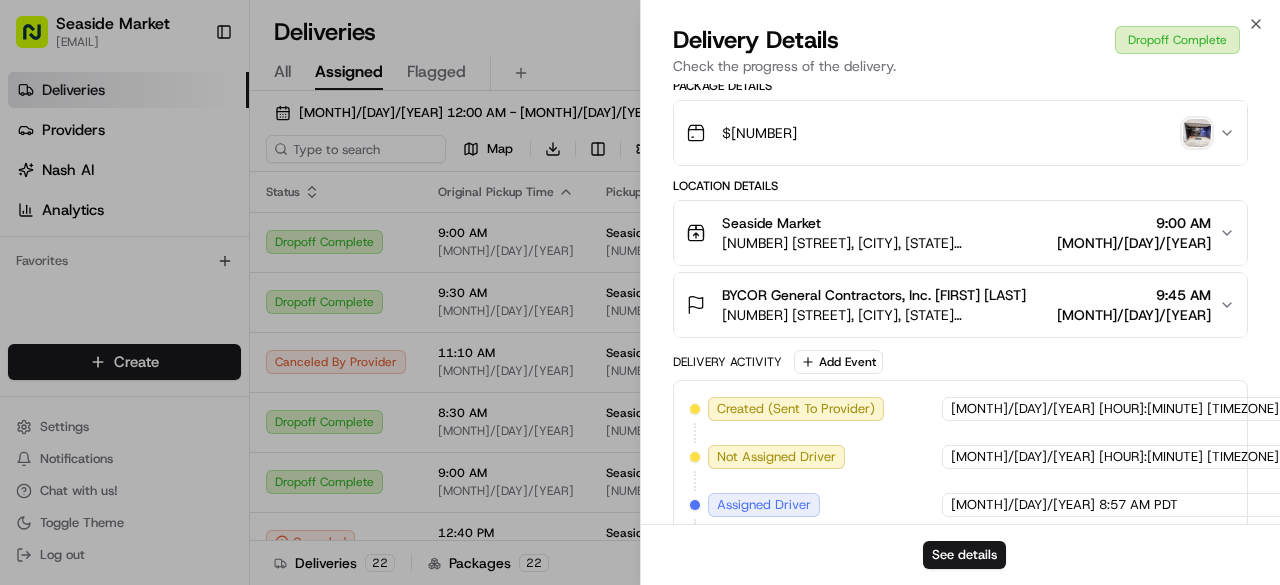 click on "[NUMBER] [STREET], [CITY], [STATE] [POSTAL_CODE], US" at bounding box center (885, 243) 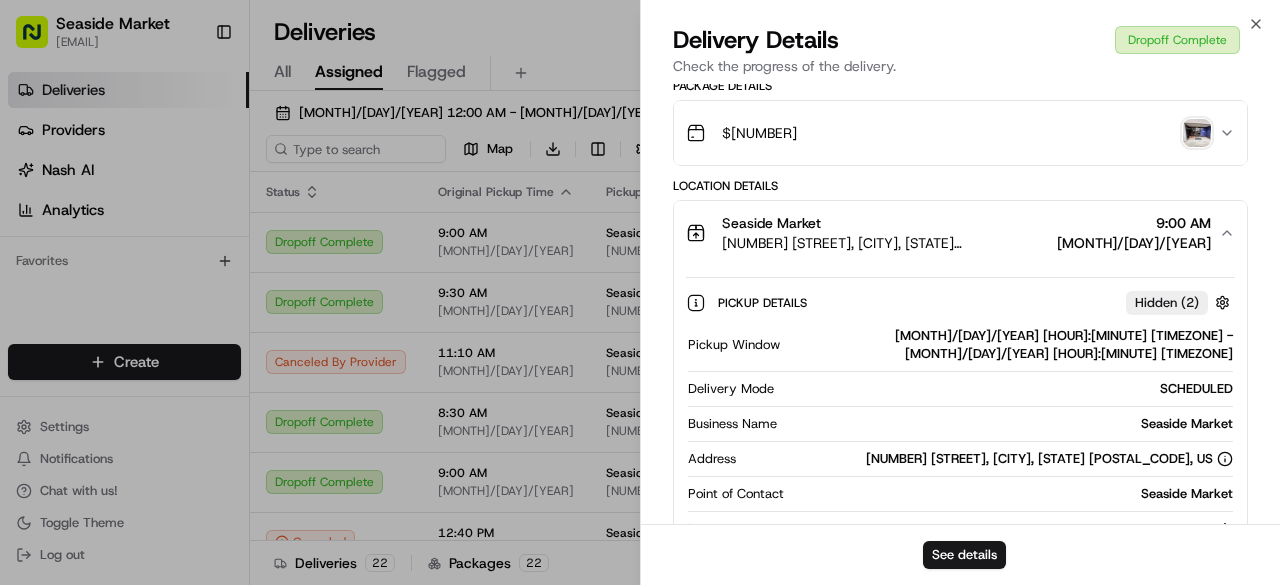 click on "Seaside Market [NUMBER] [STREET], [CITY], [STATE] [POSTAL_CODE], US [HOUR]:[MINUTE] [MONTH]/[DAY]/[YEAR]" at bounding box center (952, 233) 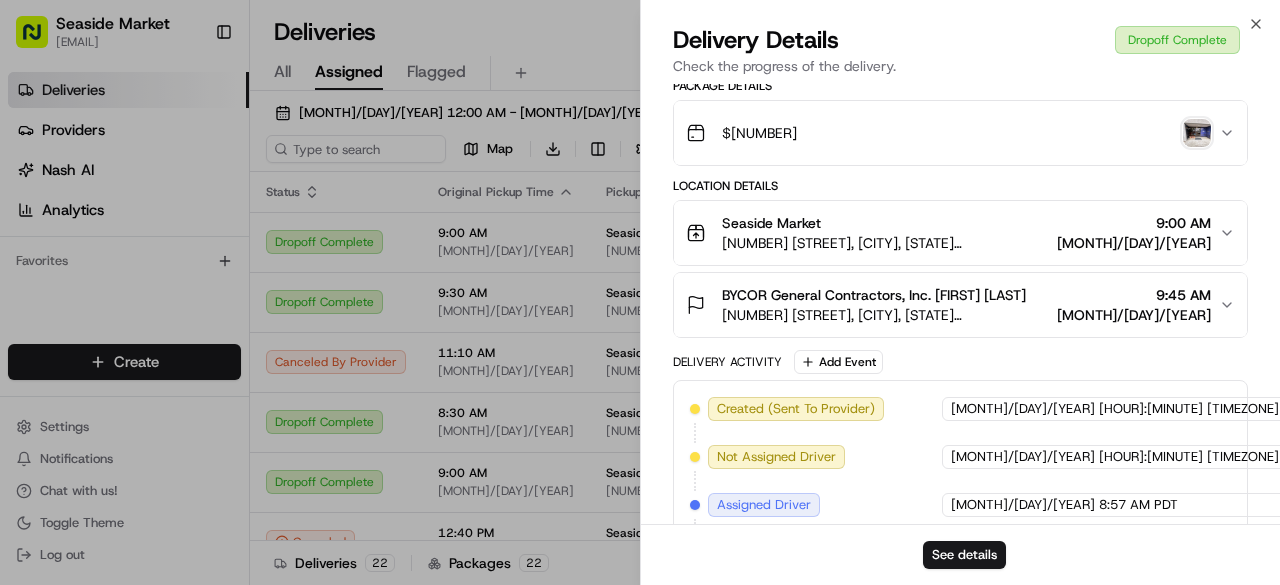 click on "[MONTH]/[DAY]/[YEAR]" at bounding box center [1134, 315] 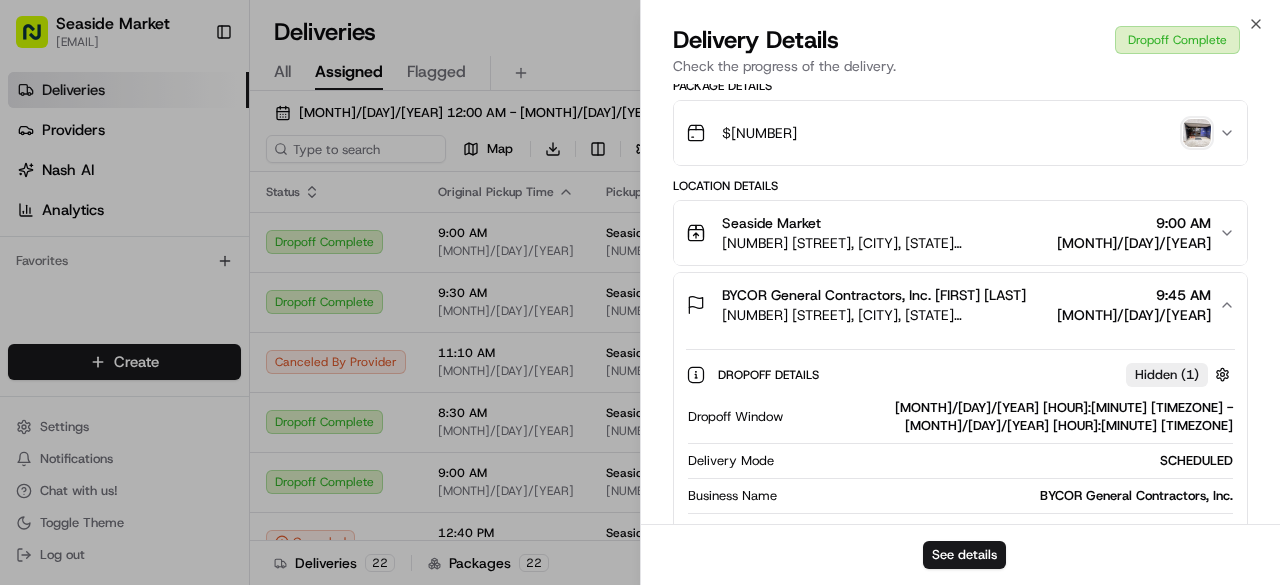 click on "Seaside Market" at bounding box center (885, 223) 